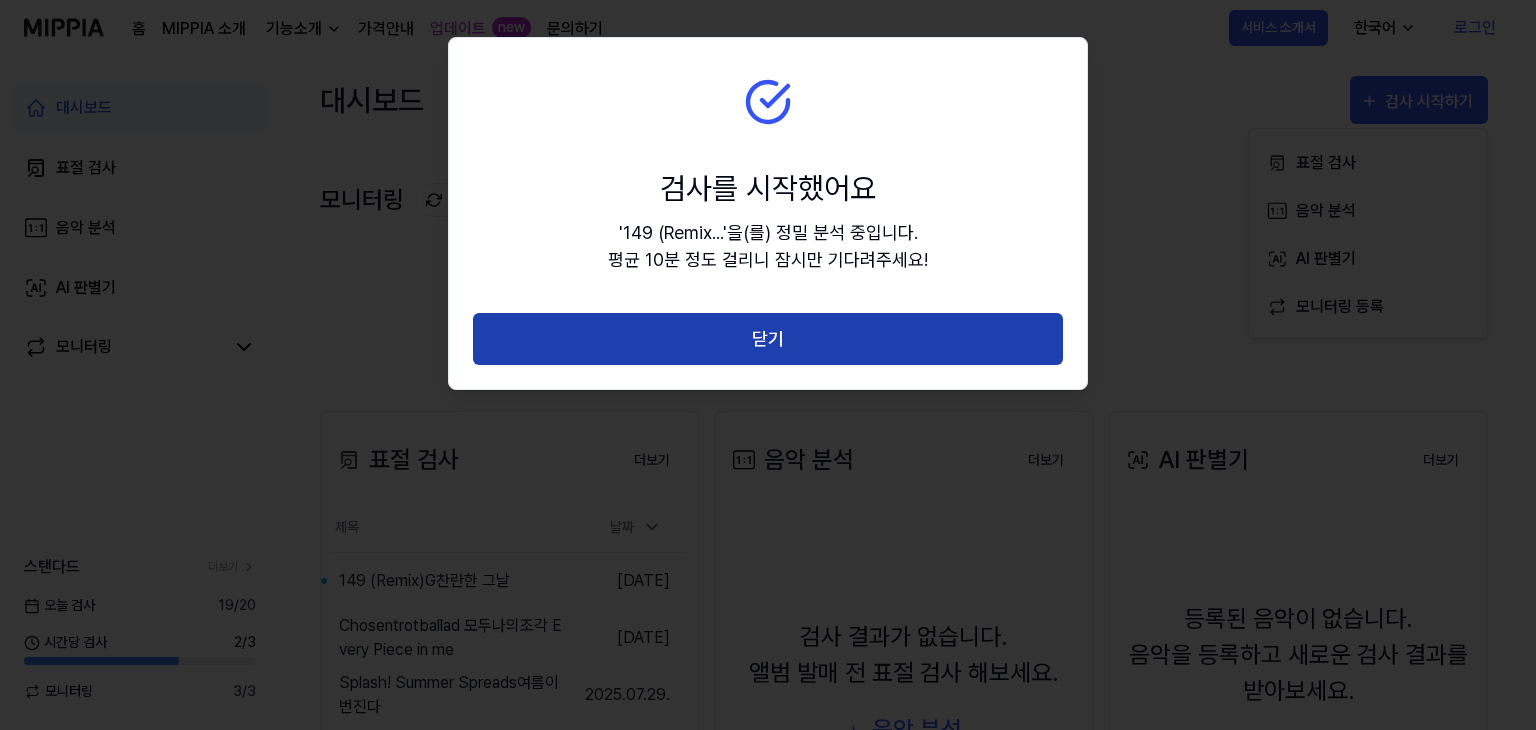 scroll, scrollTop: 0, scrollLeft: 0, axis: both 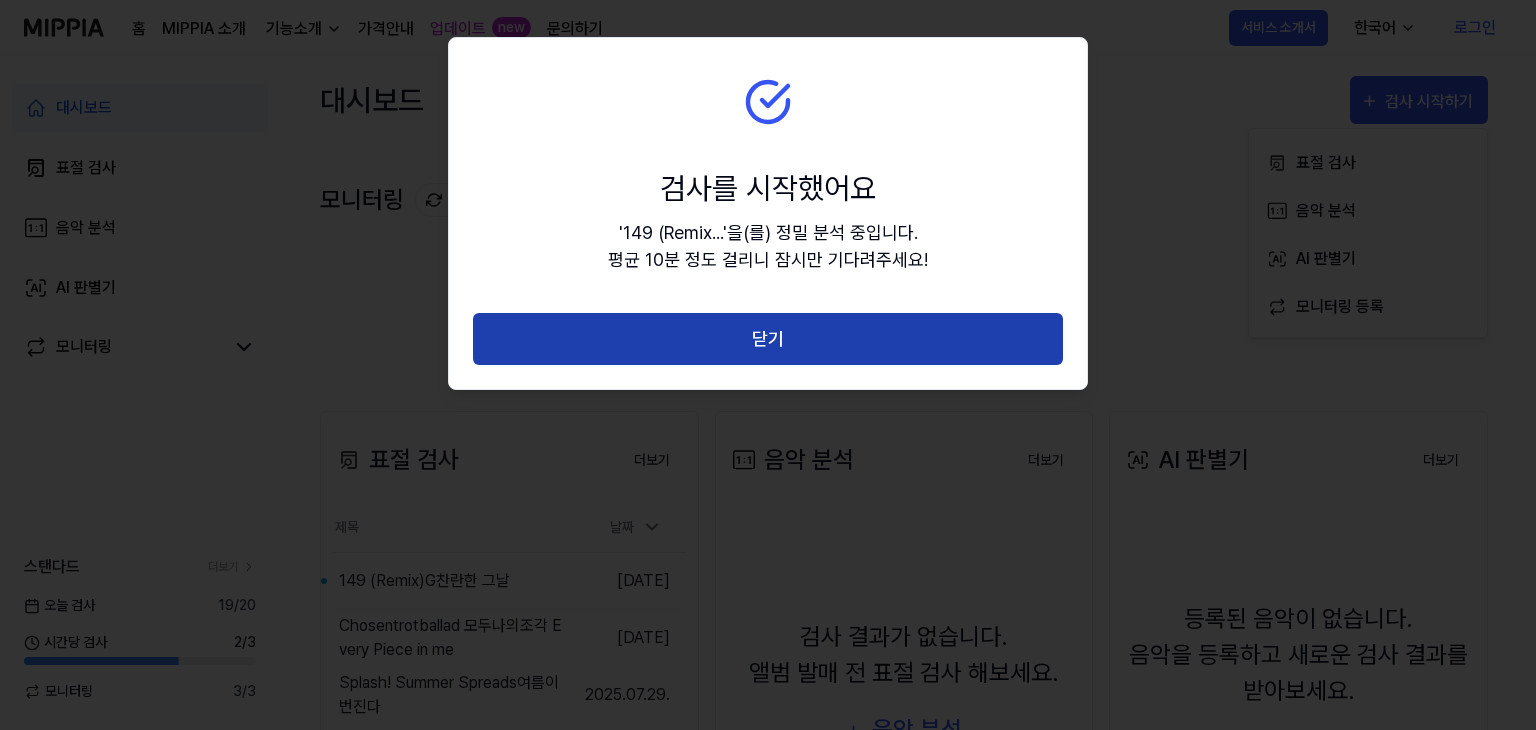 click on "닫기" at bounding box center (768, 339) 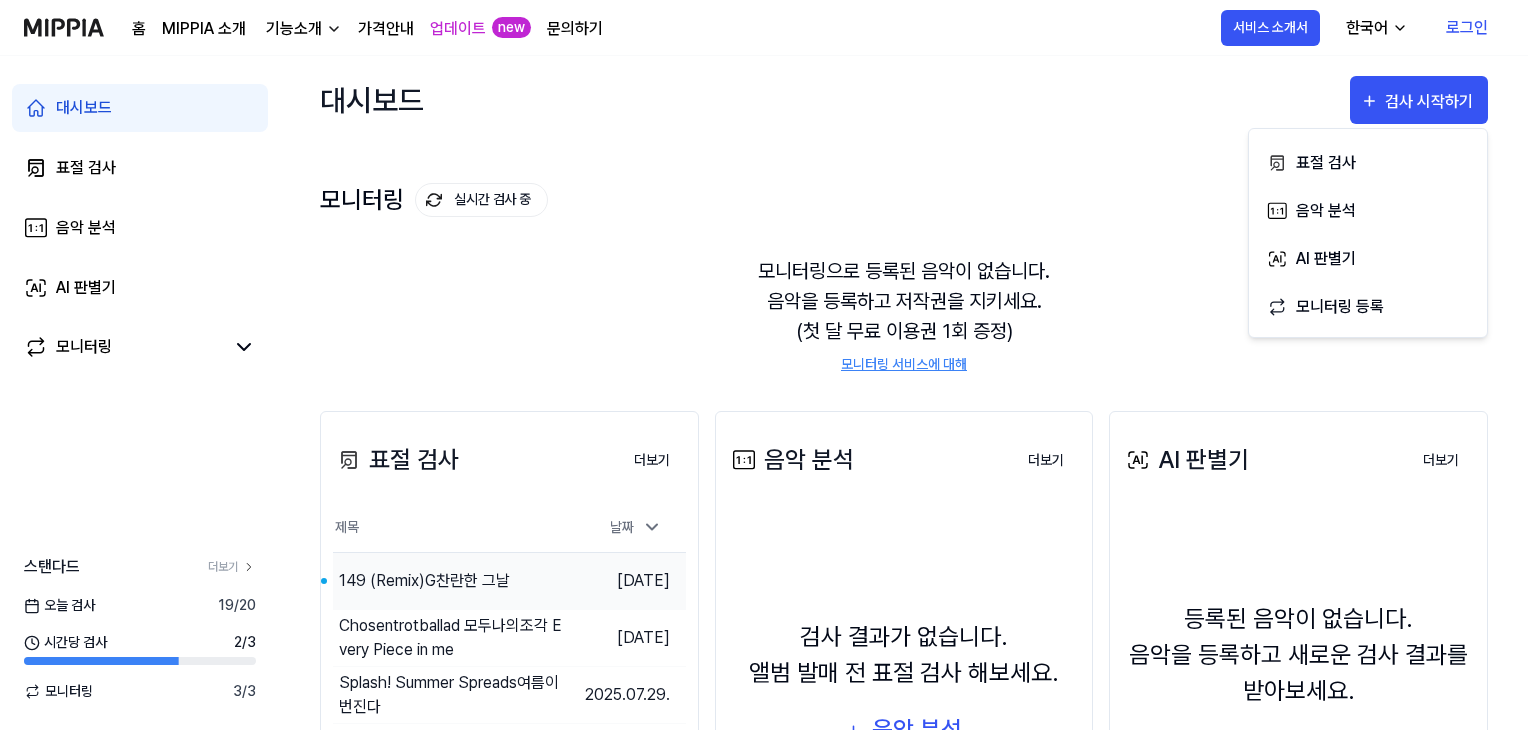 click on "149 (Remix)G찬란한 그날" at bounding box center [424, 581] 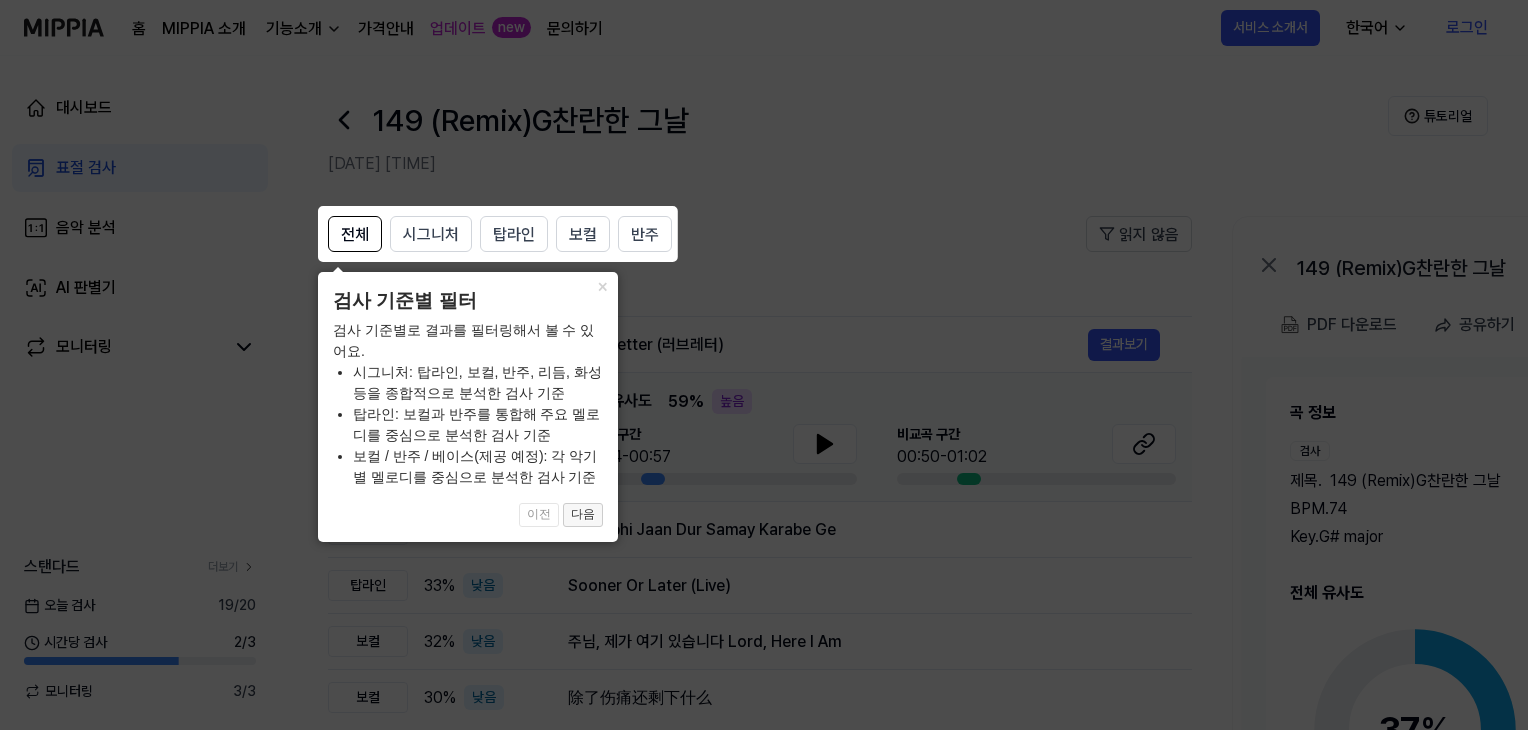 click on "다음" at bounding box center (583, 515) 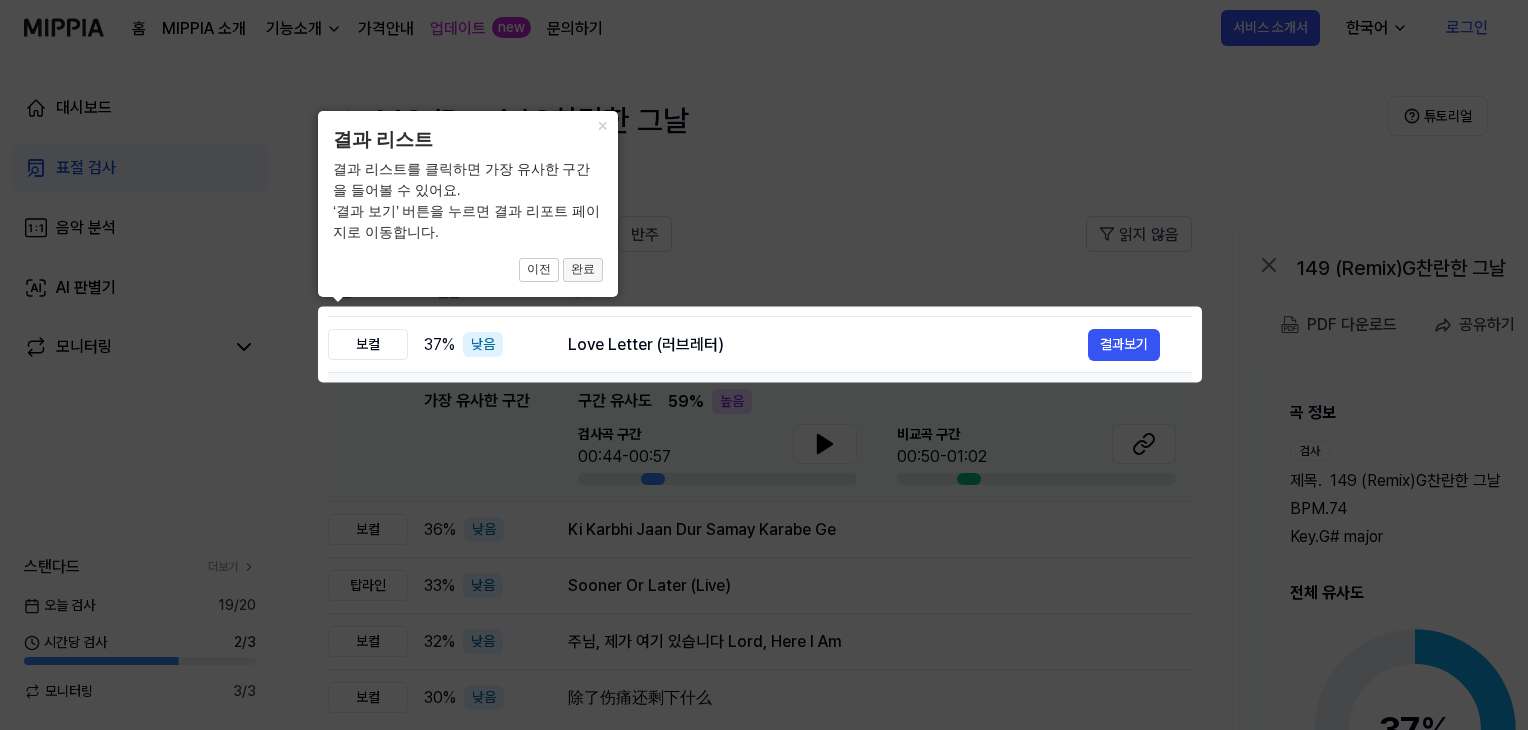click on "완료" at bounding box center [583, 270] 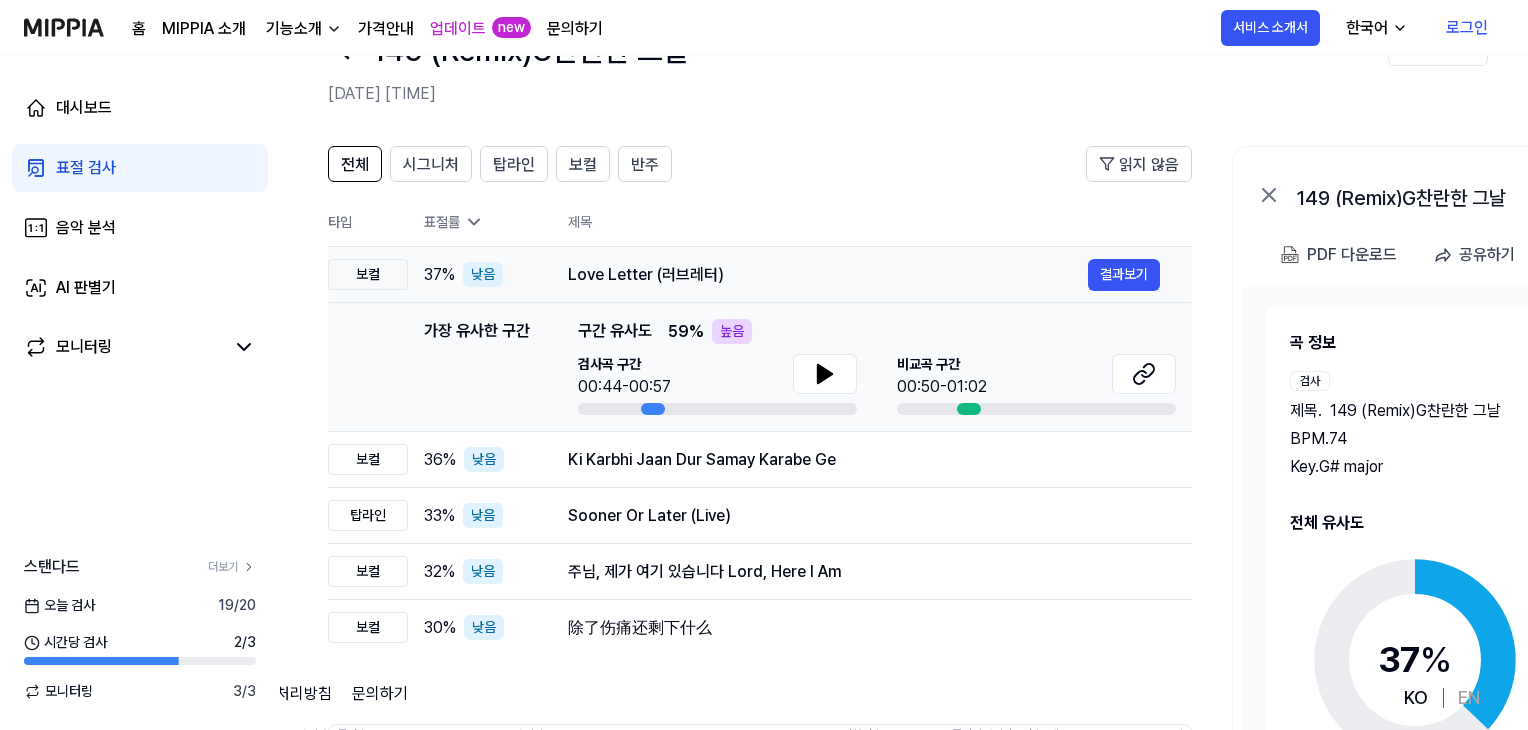 scroll, scrollTop: 100, scrollLeft: 0, axis: vertical 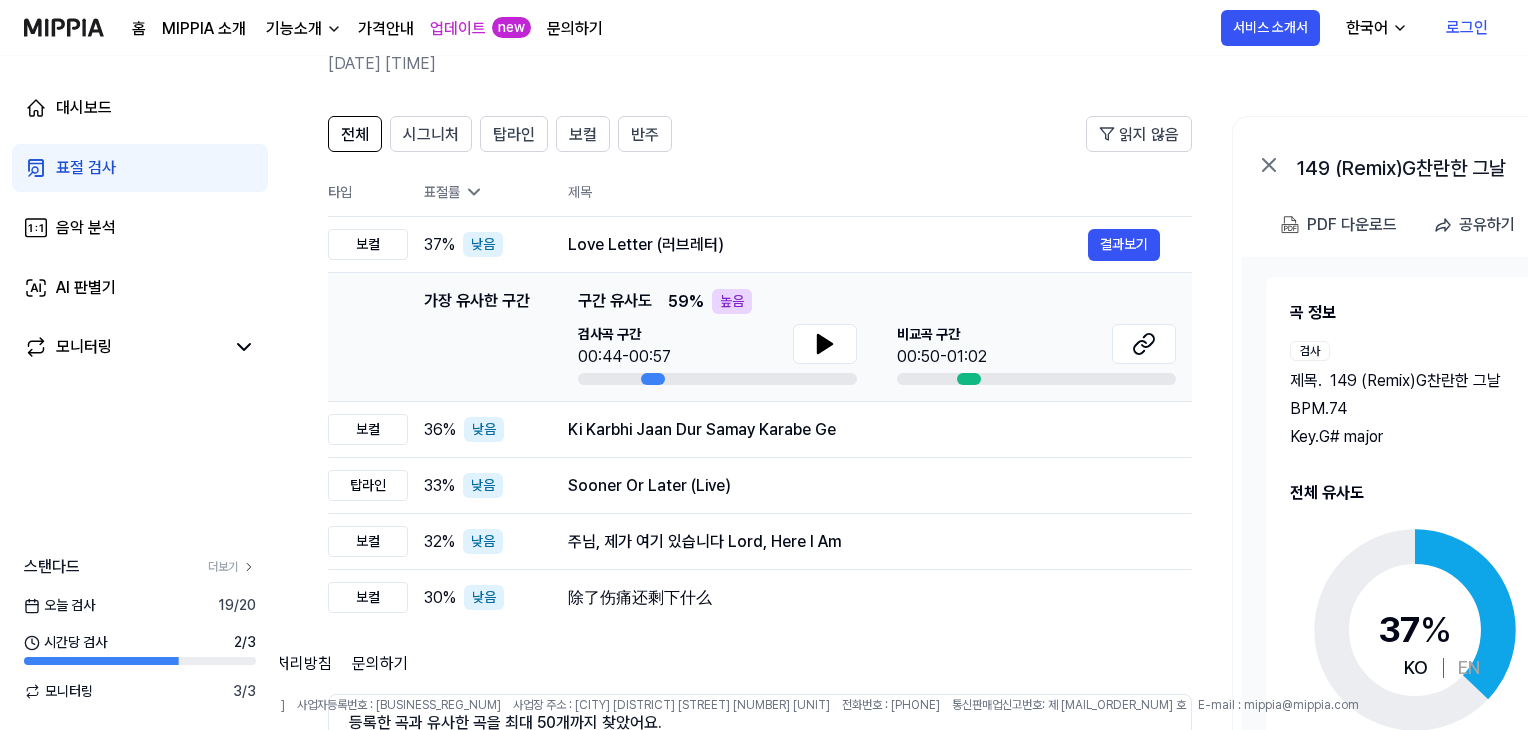 click on "00:50-01:02" at bounding box center (942, 357) 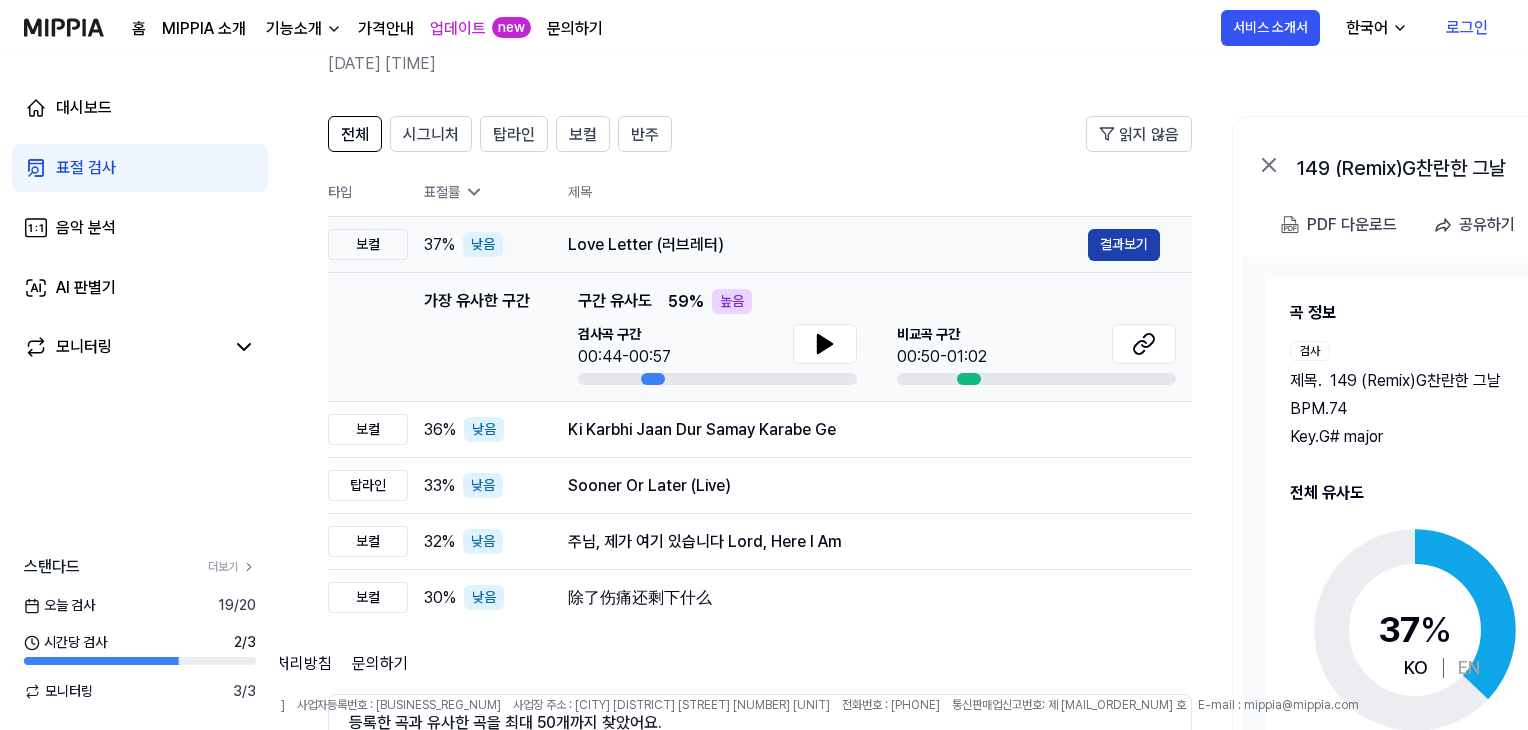 click on "결과보기" at bounding box center [1124, 245] 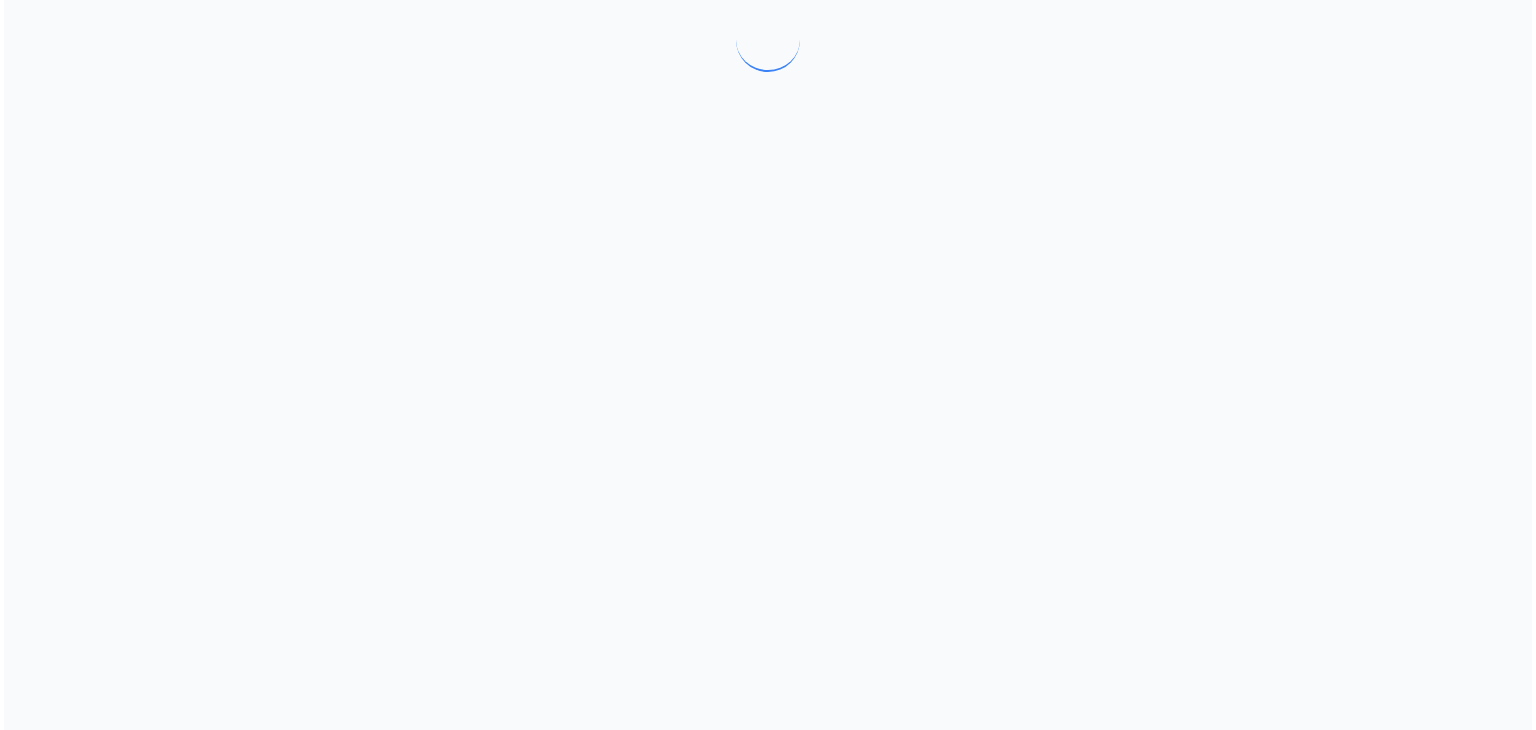 scroll, scrollTop: 0, scrollLeft: 0, axis: both 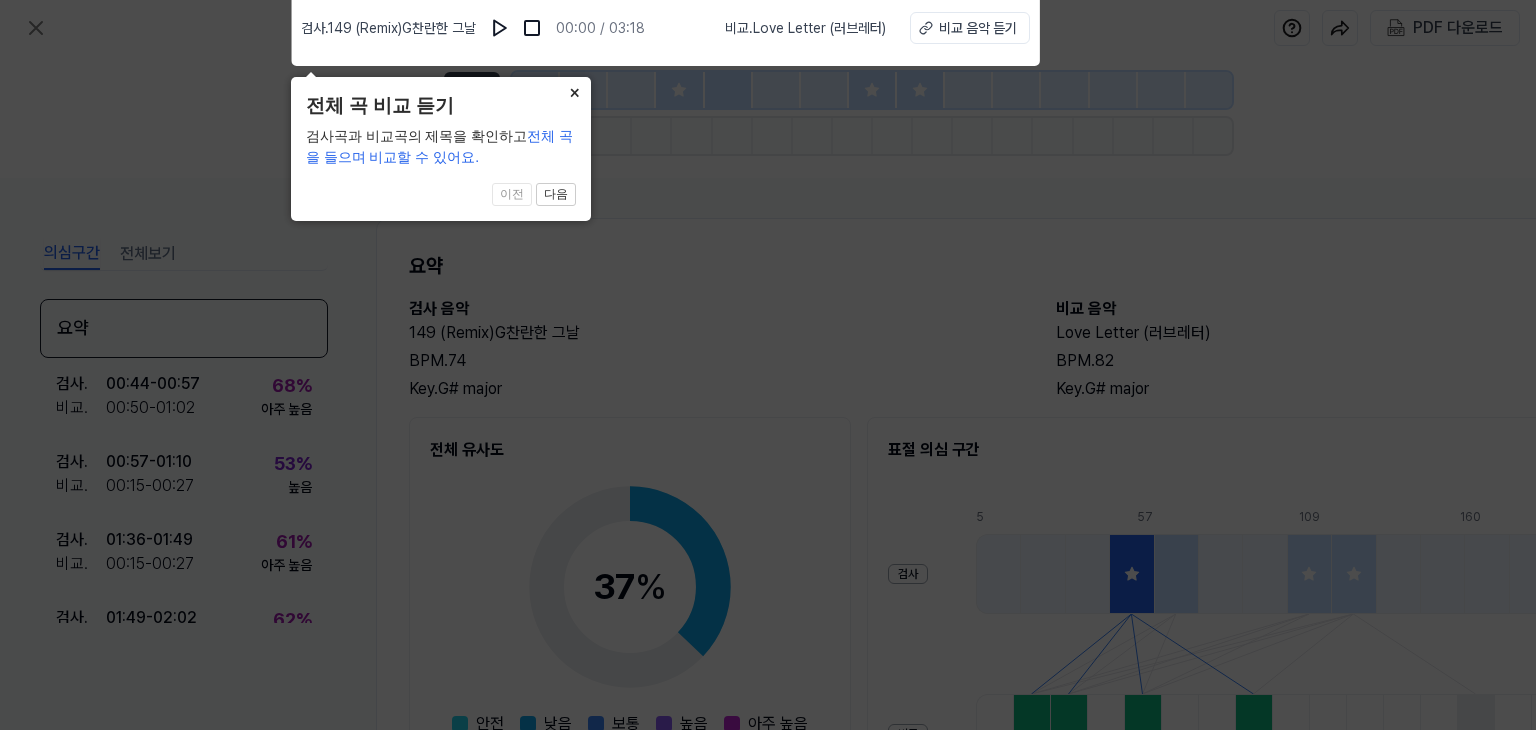 click on "×" at bounding box center [575, 91] 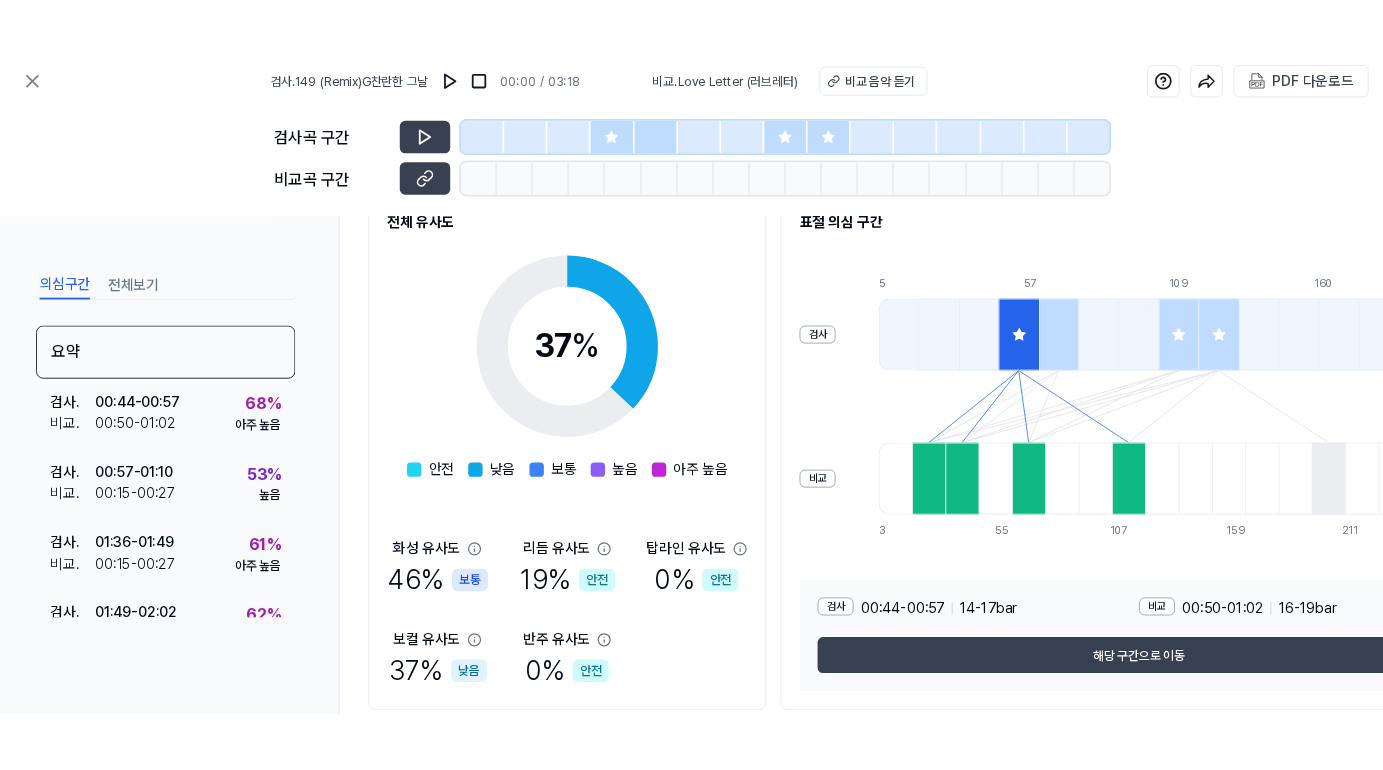 scroll, scrollTop: 300, scrollLeft: 0, axis: vertical 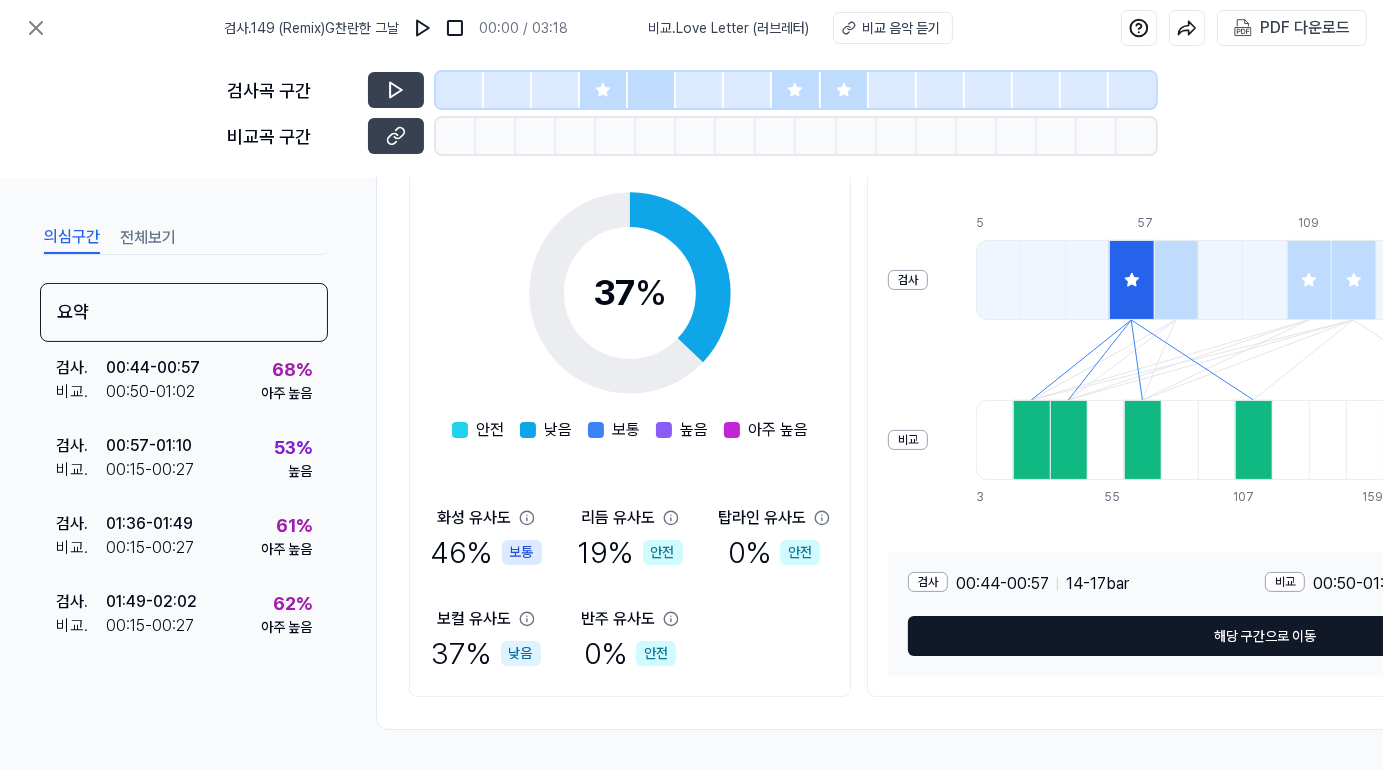 click on "해당 구간으로 이동" at bounding box center [1265, 636] 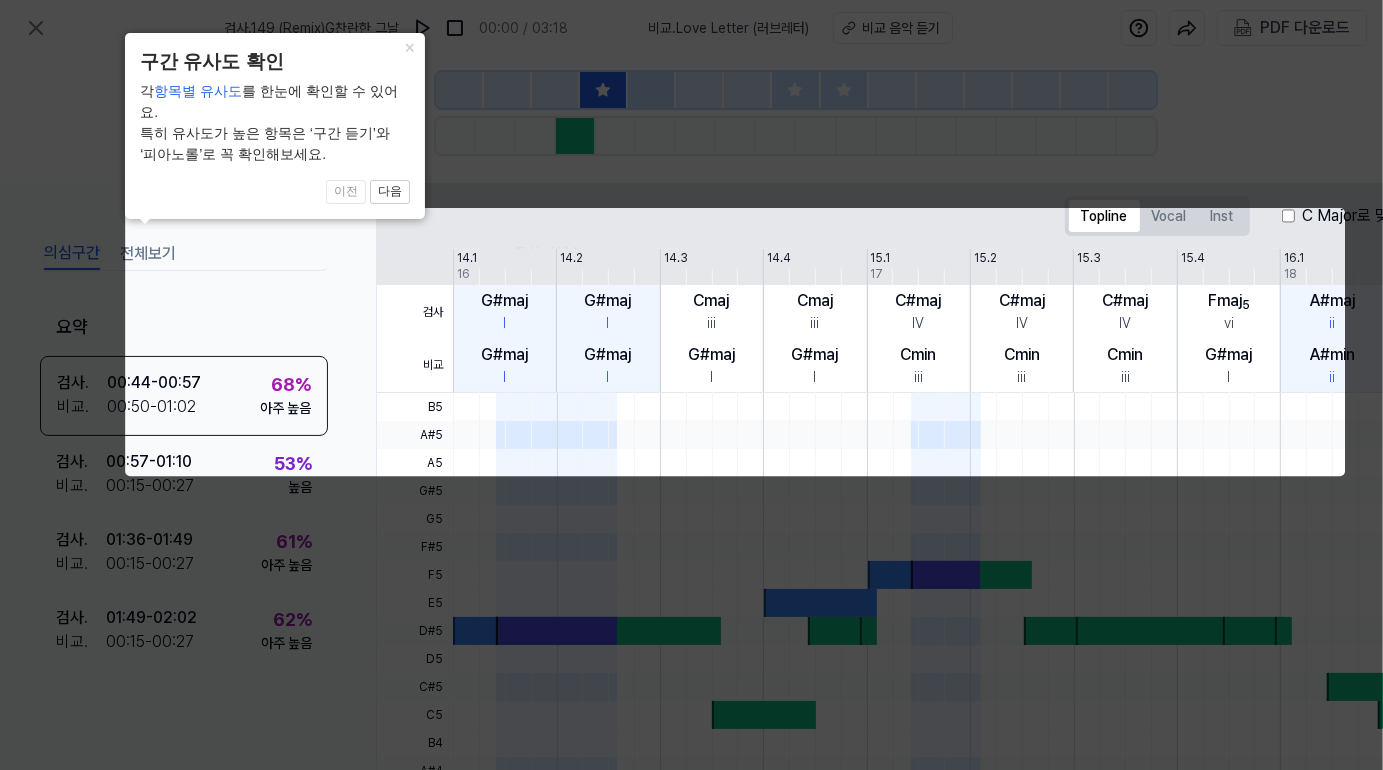 scroll, scrollTop: 0, scrollLeft: 240, axis: horizontal 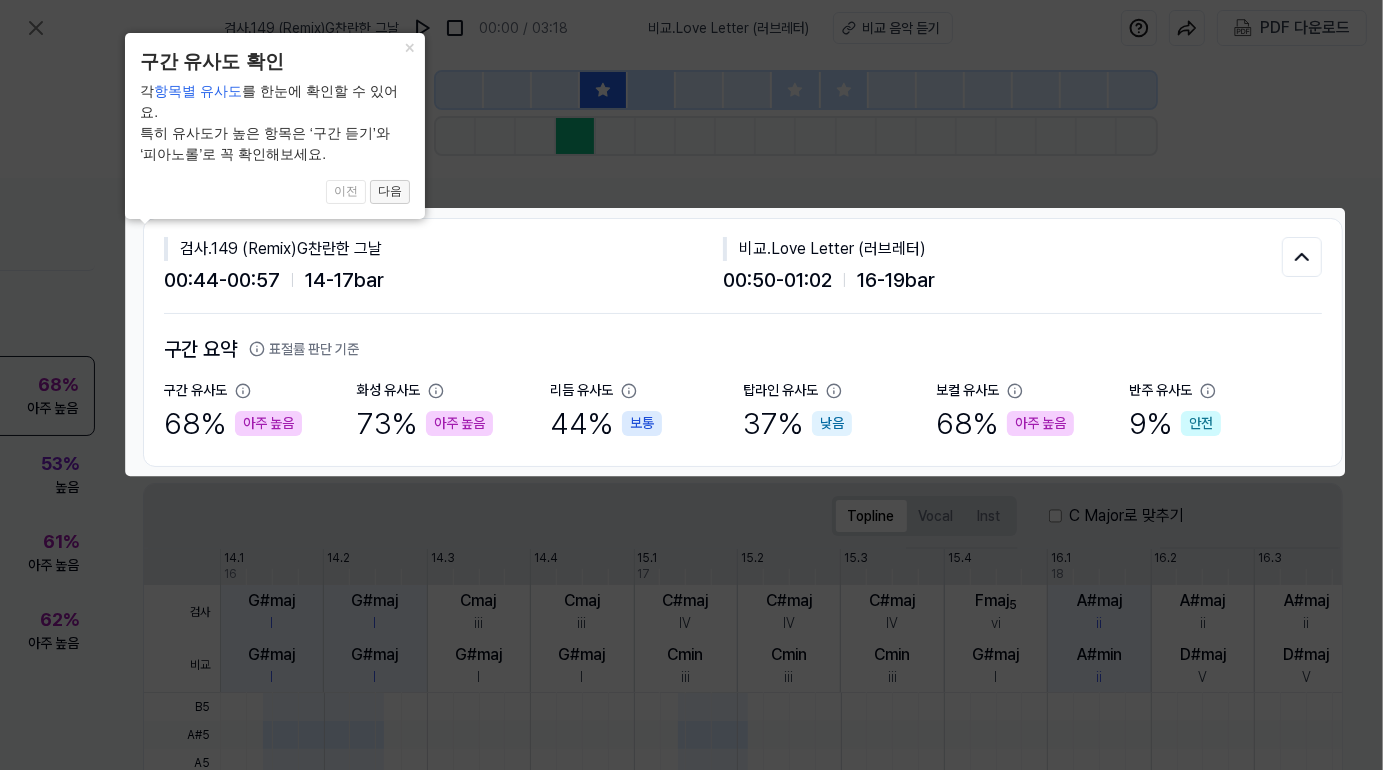 click on "다음" at bounding box center (390, 192) 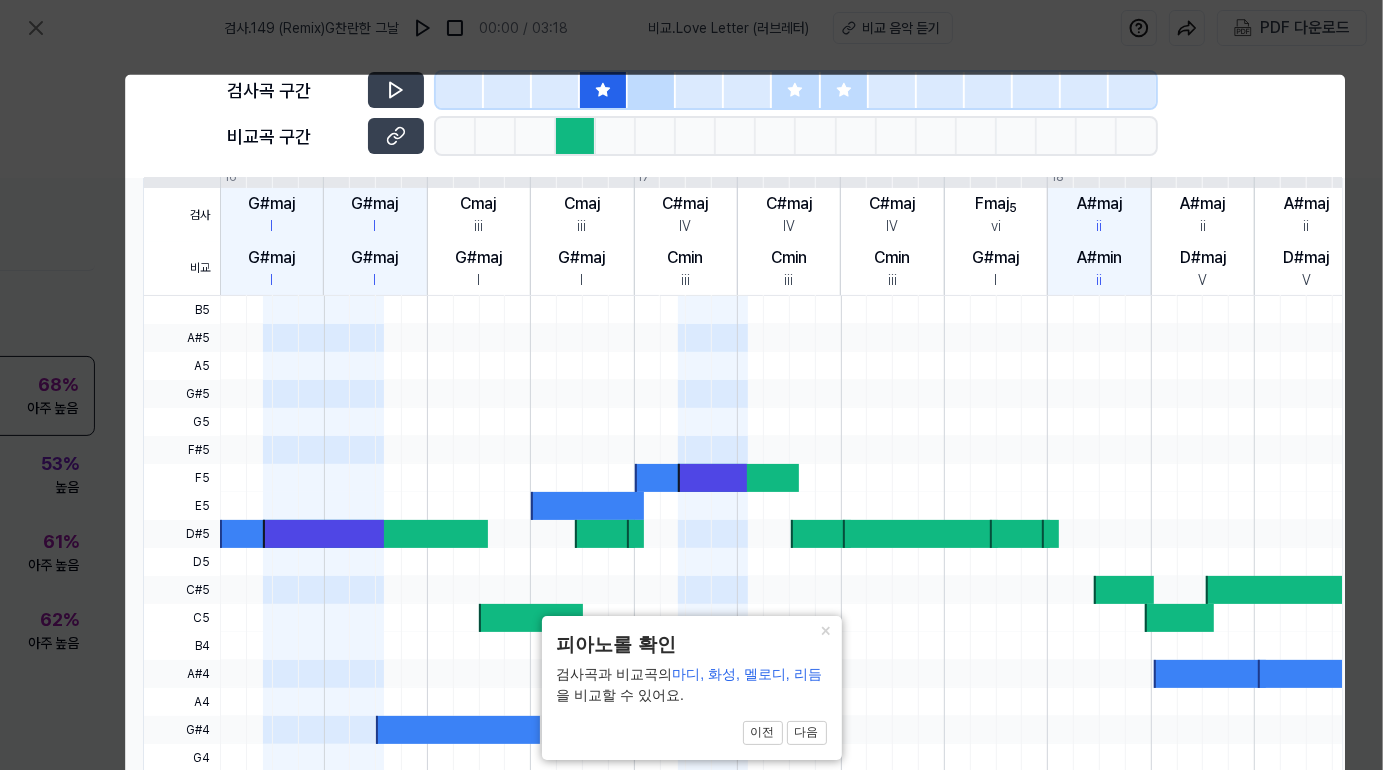 click 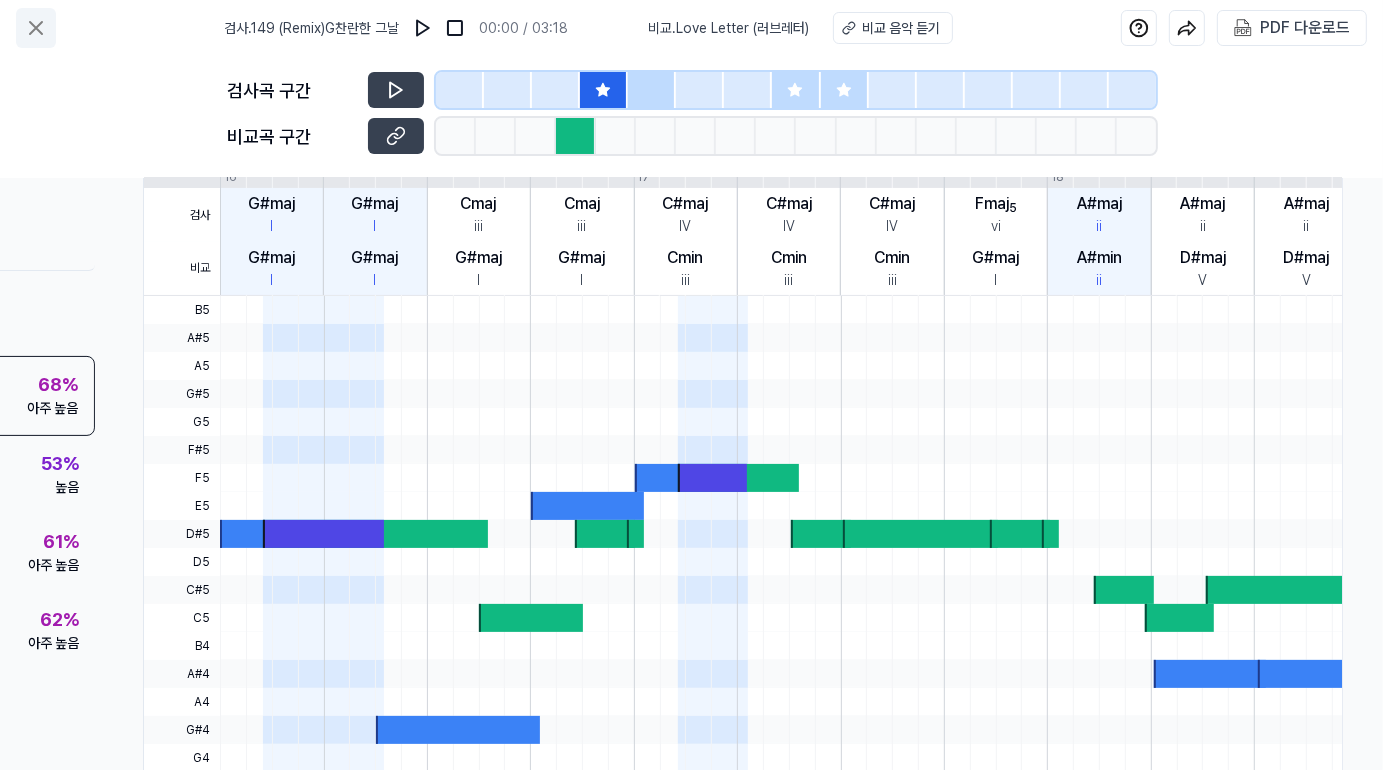 click 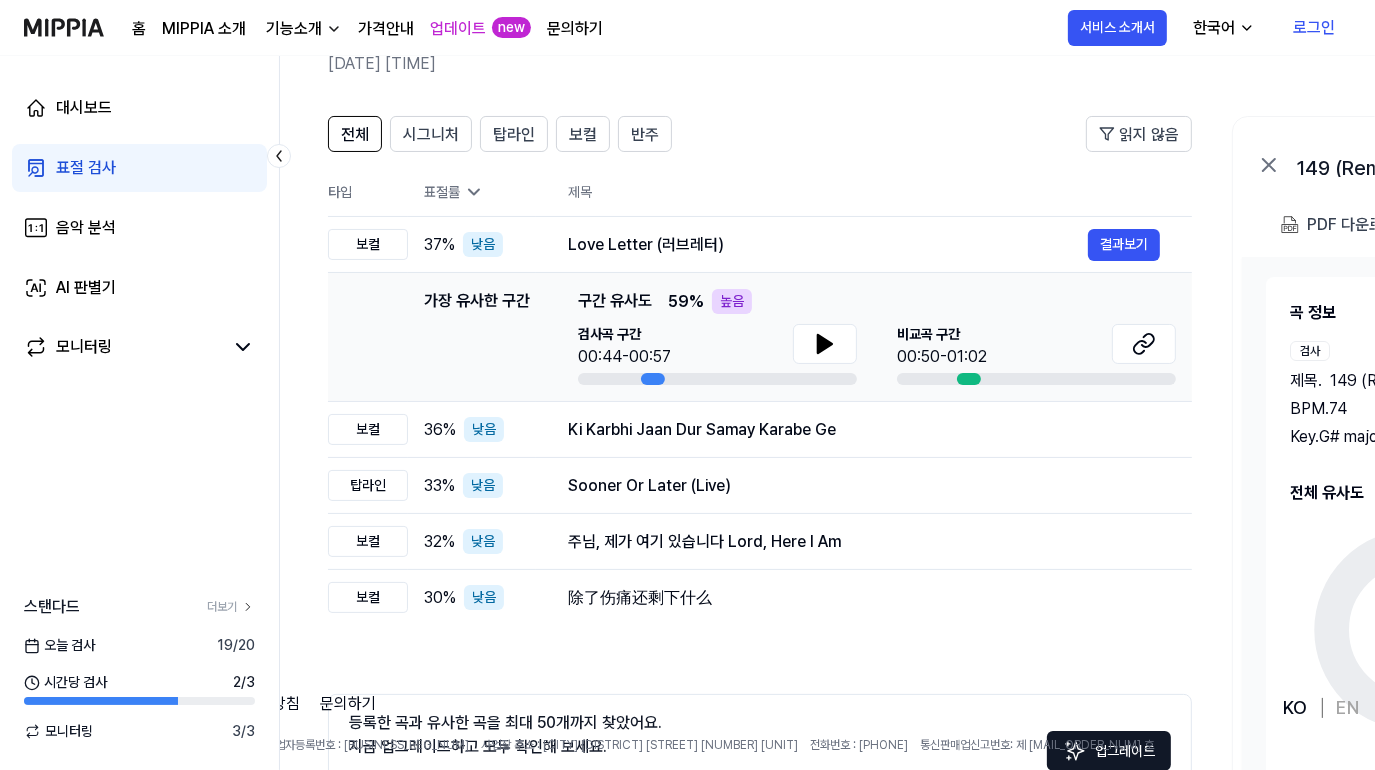 scroll, scrollTop: 0, scrollLeft: 0, axis: both 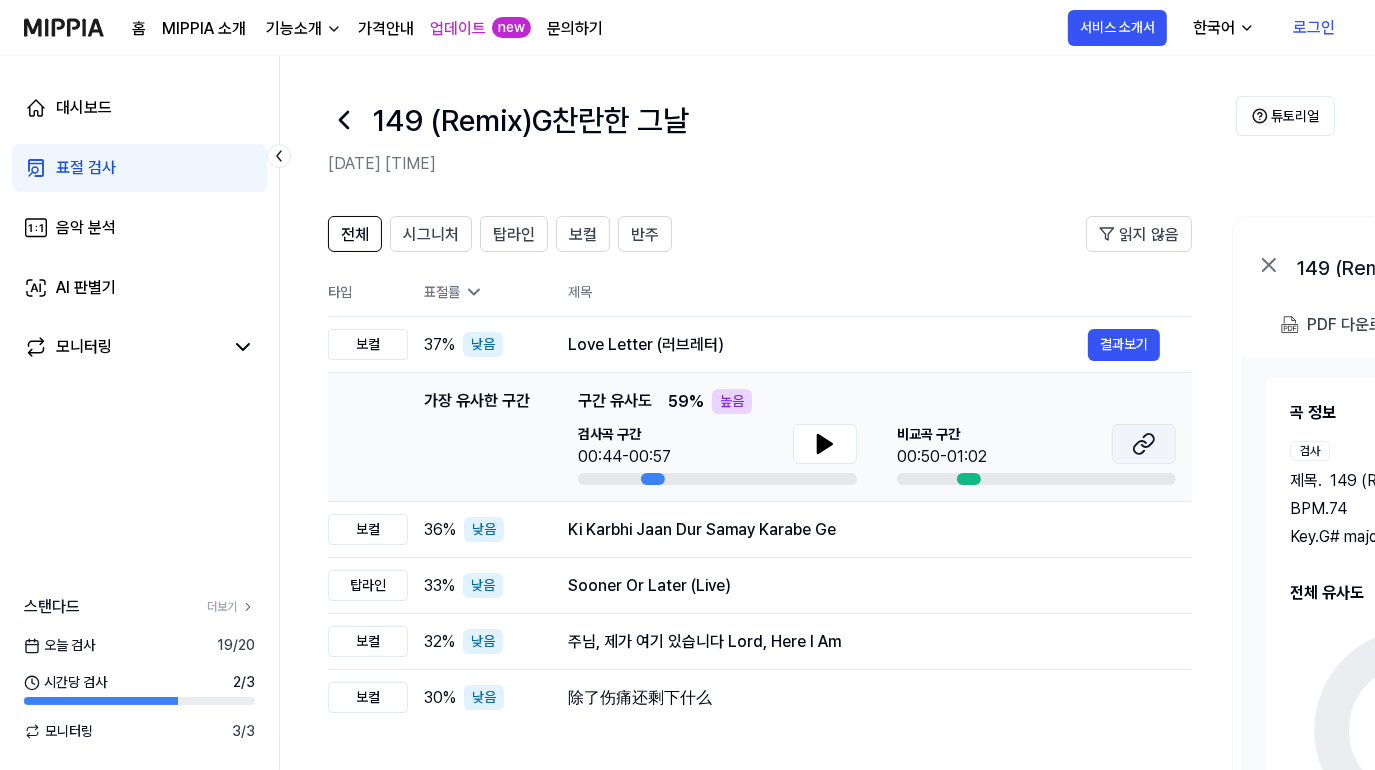 click 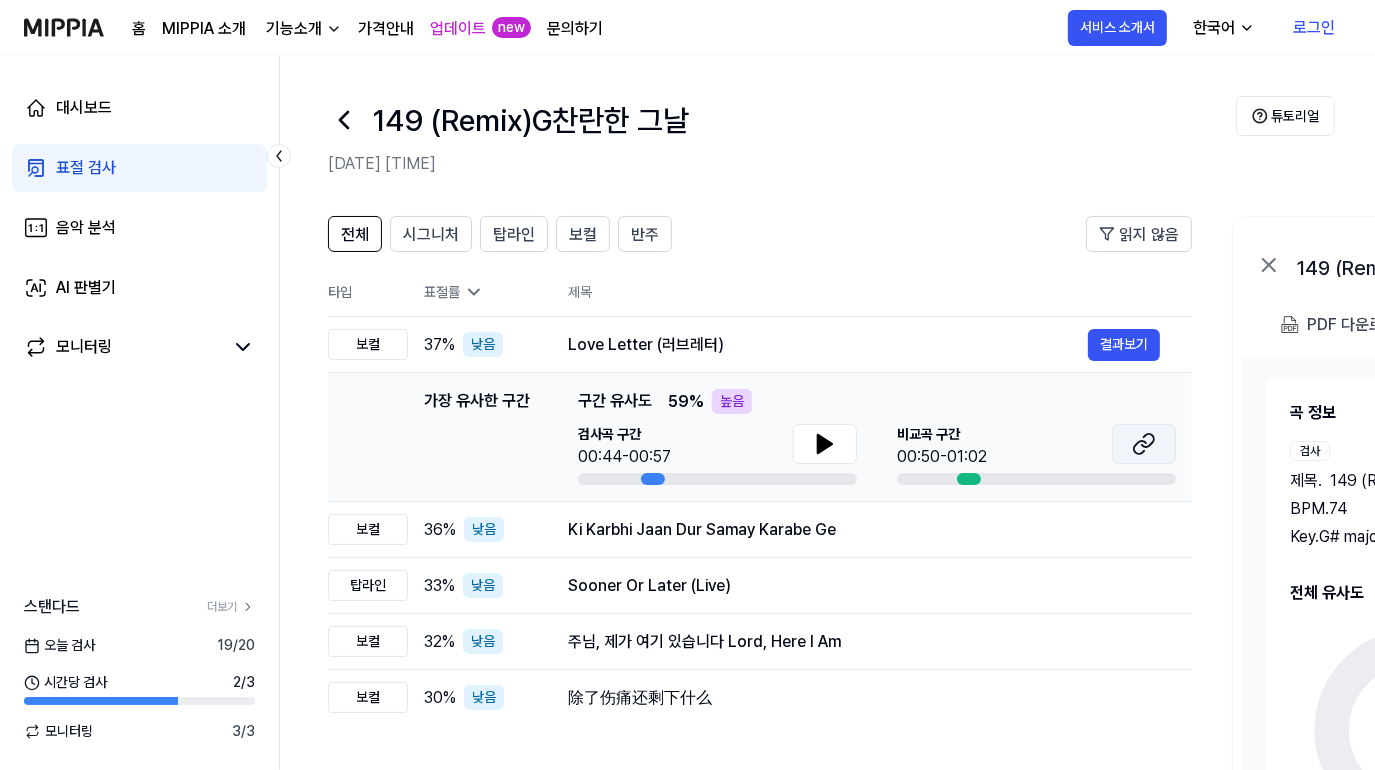 click 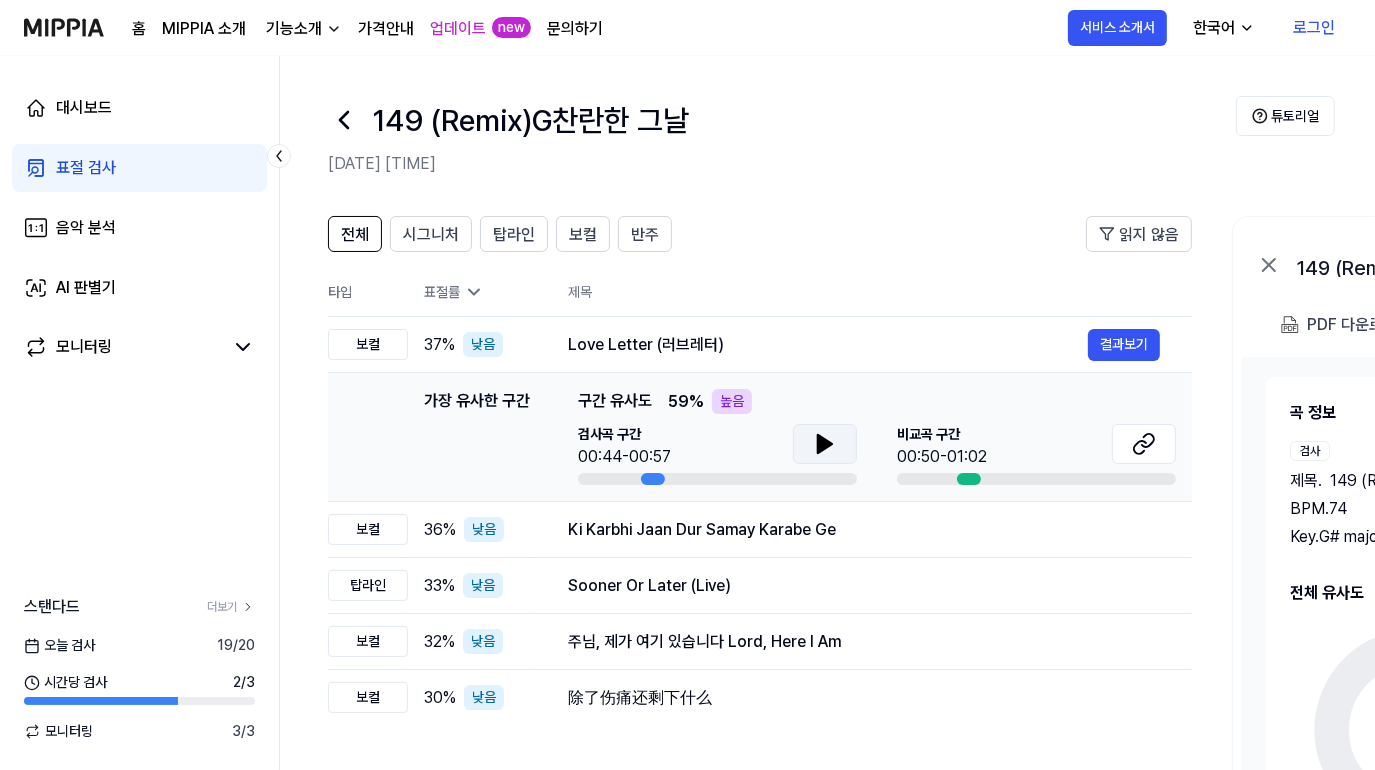 click 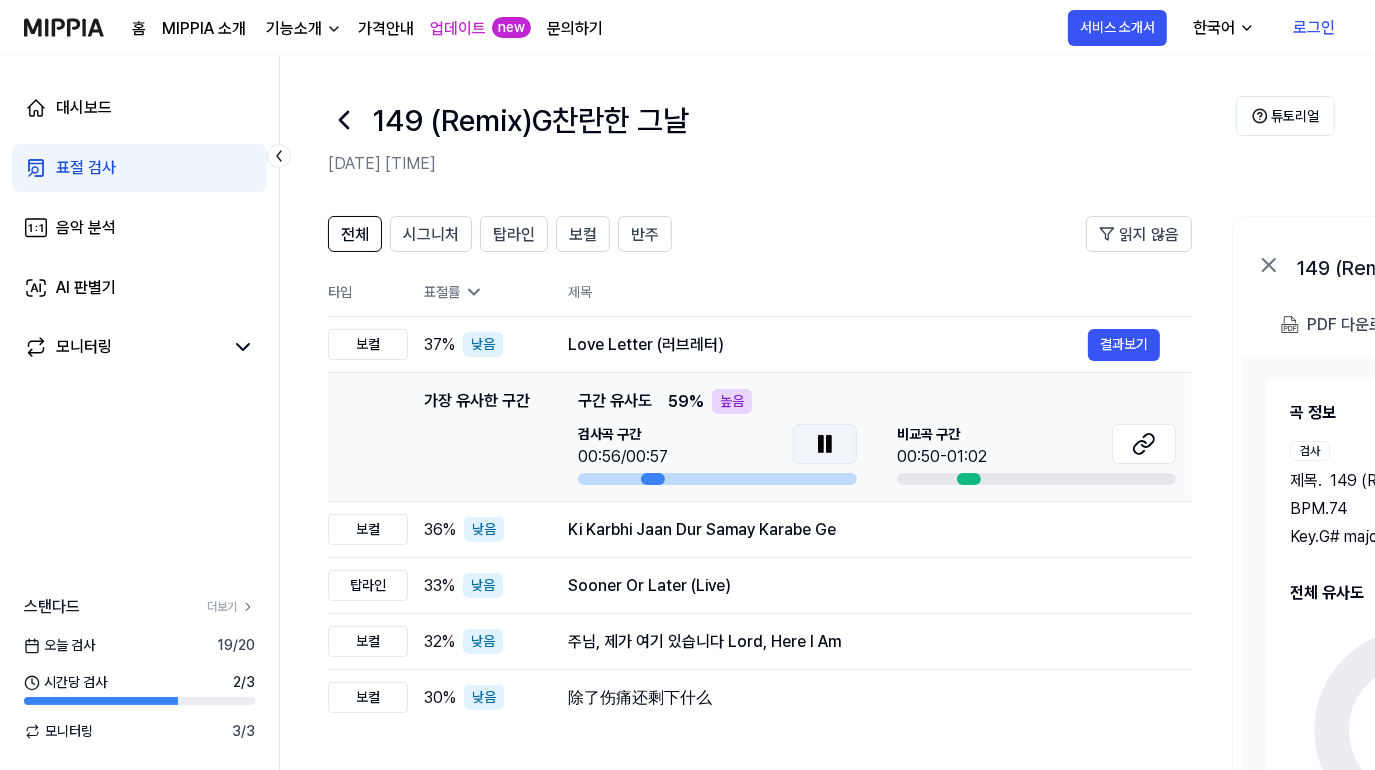 click 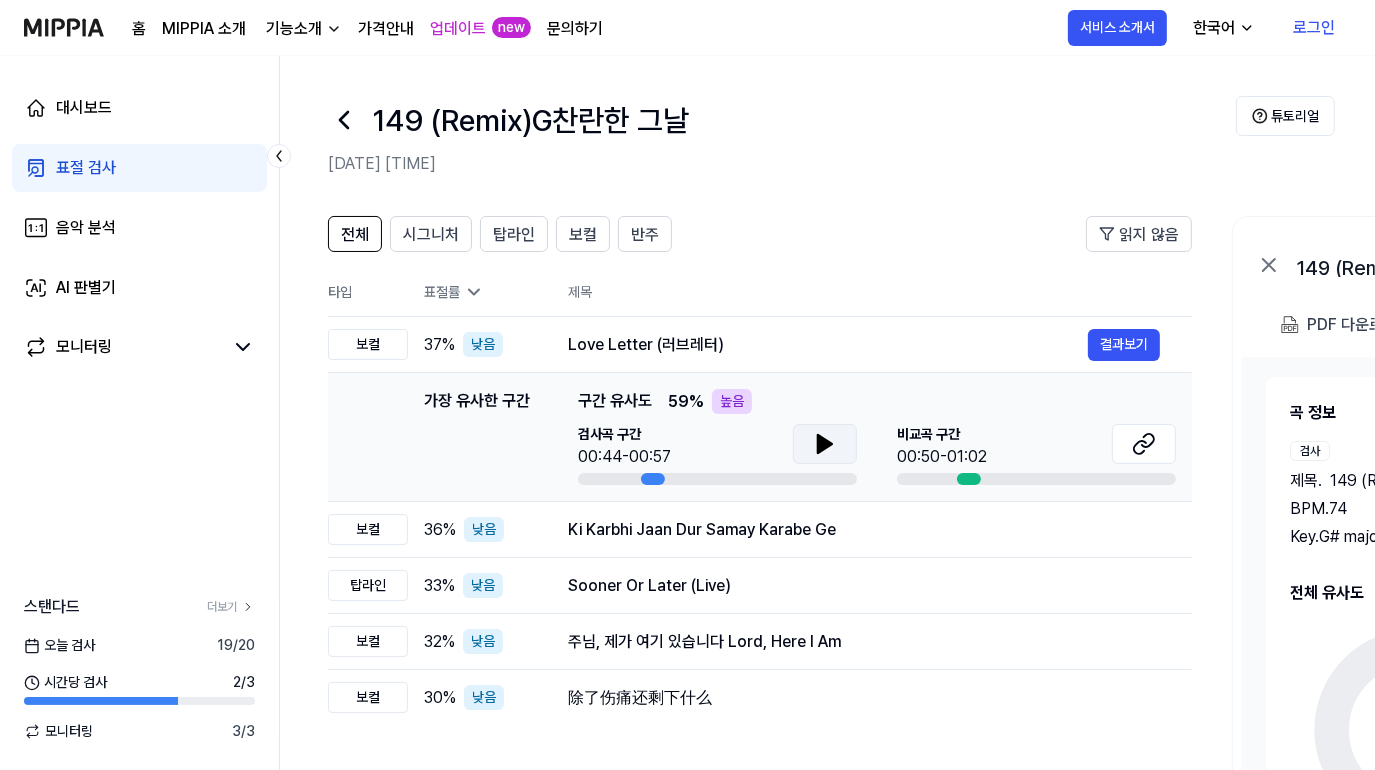 click 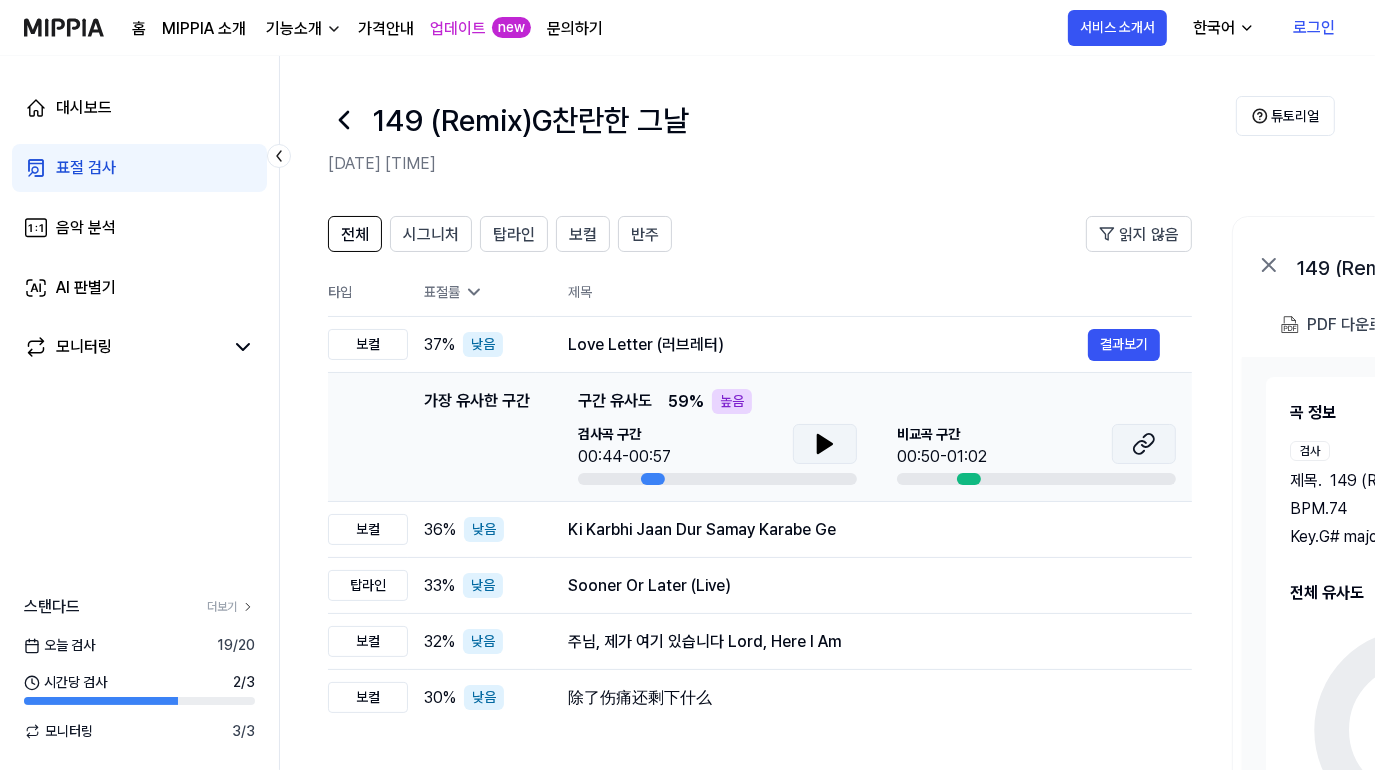 click 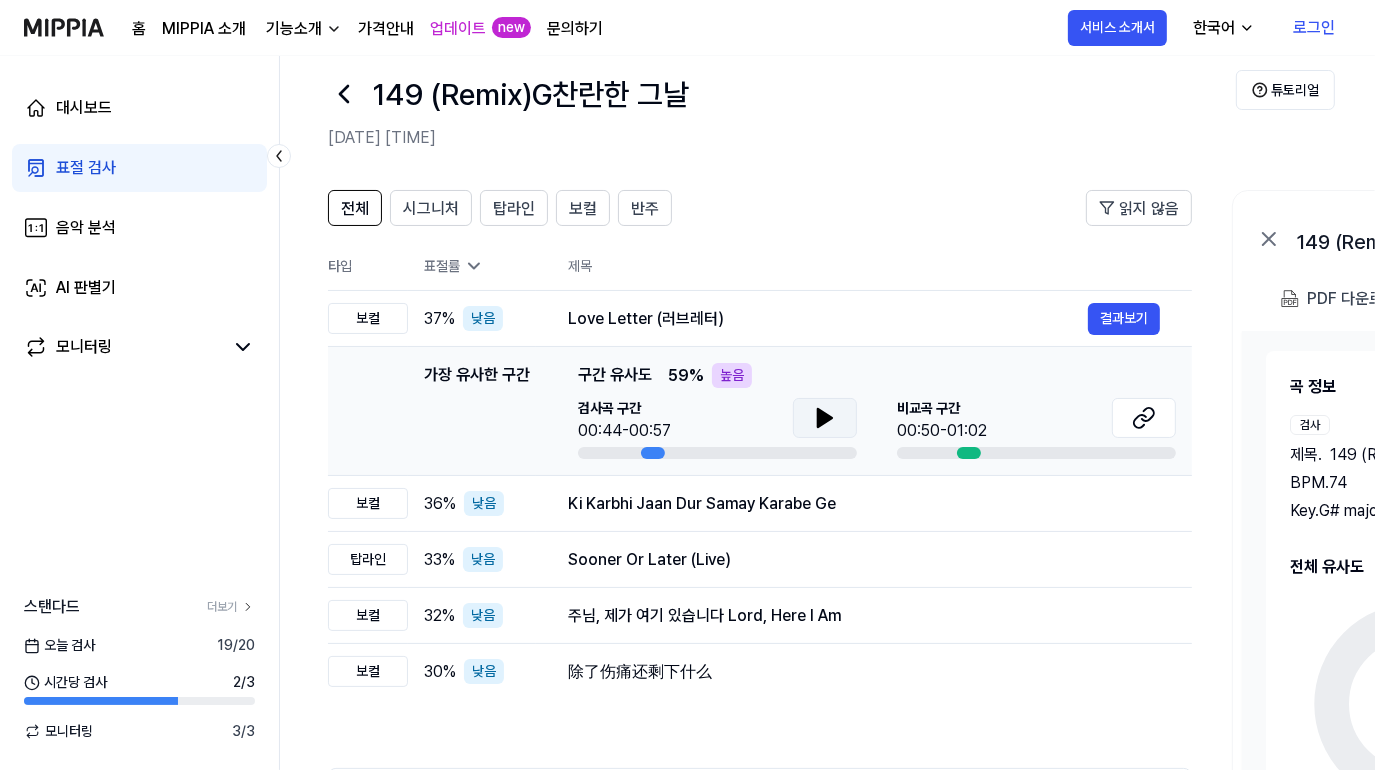 scroll, scrollTop: 100, scrollLeft: 0, axis: vertical 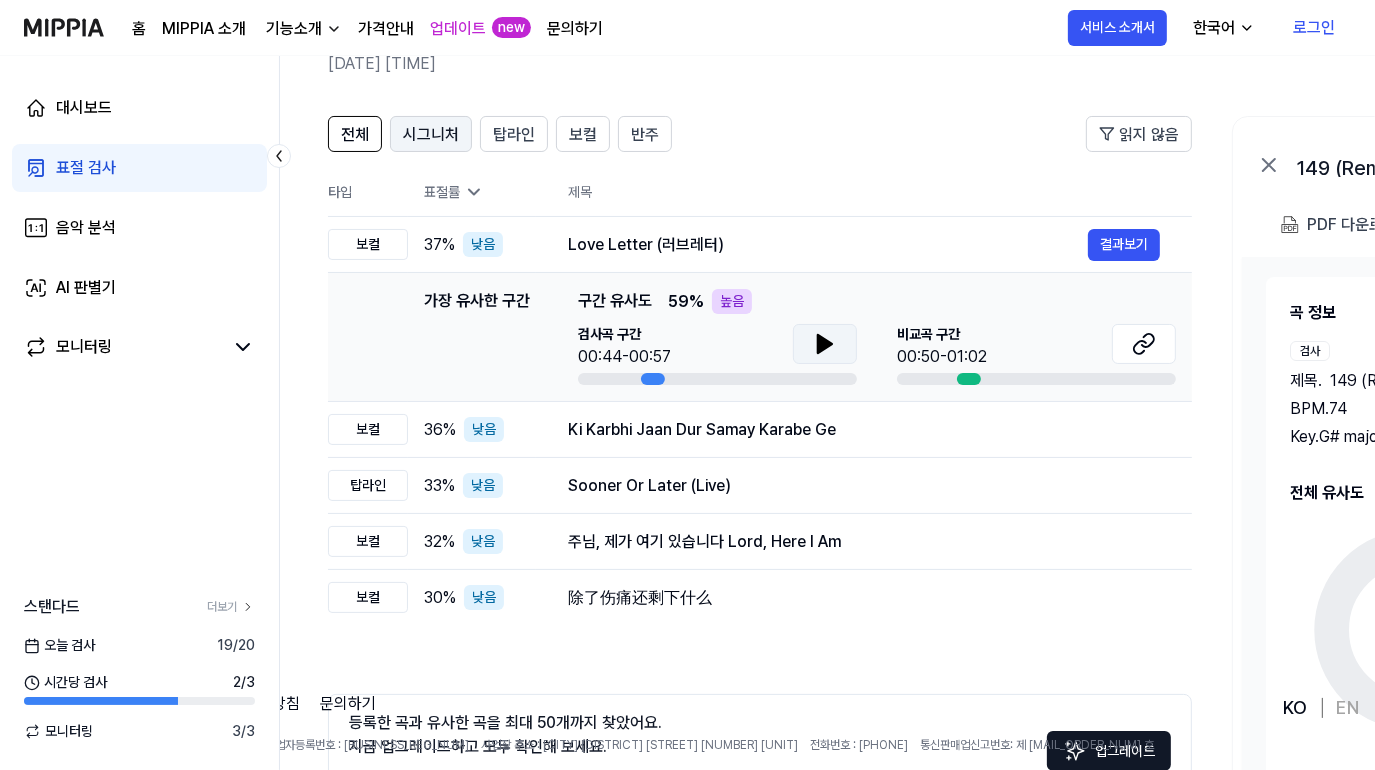 click on "시그니처" at bounding box center (431, 135) 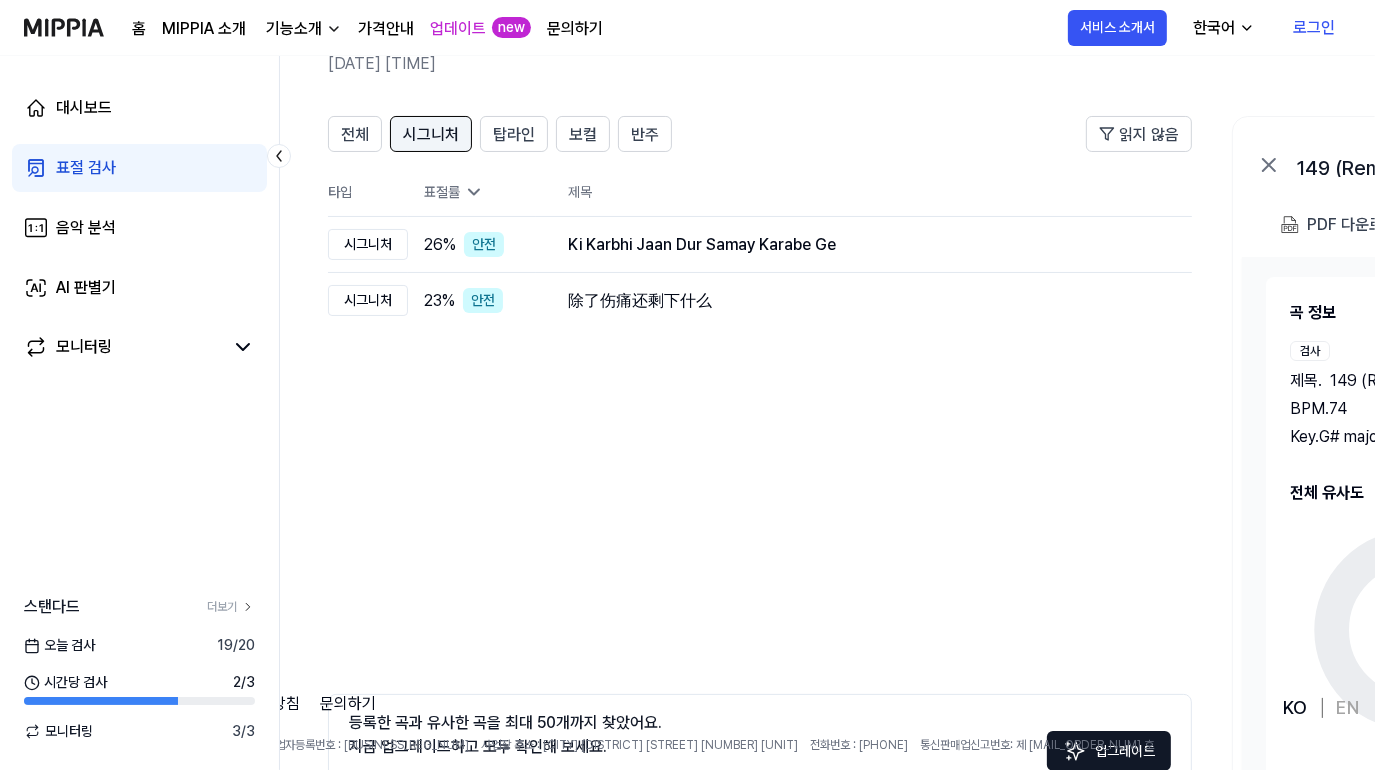 scroll, scrollTop: 0, scrollLeft: 0, axis: both 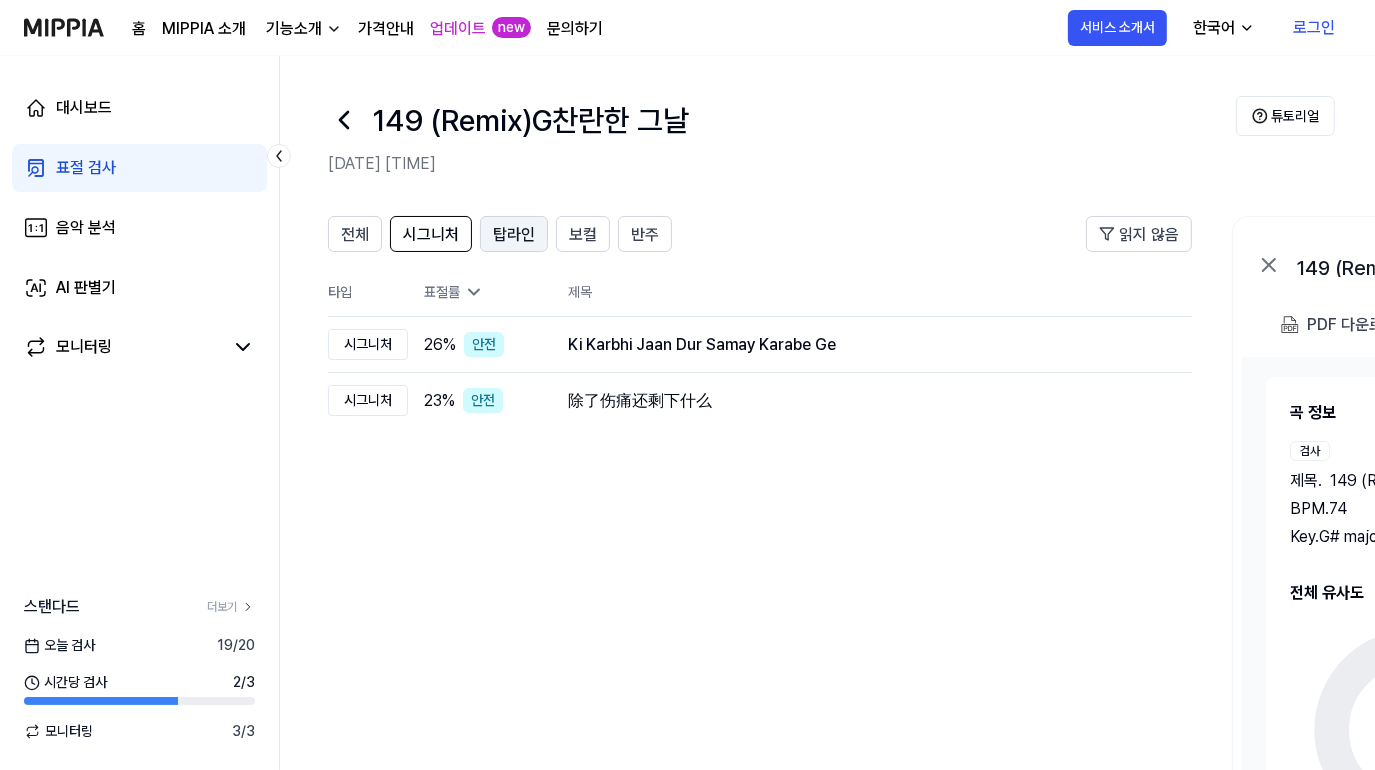 click on "탑라인" at bounding box center [514, 234] 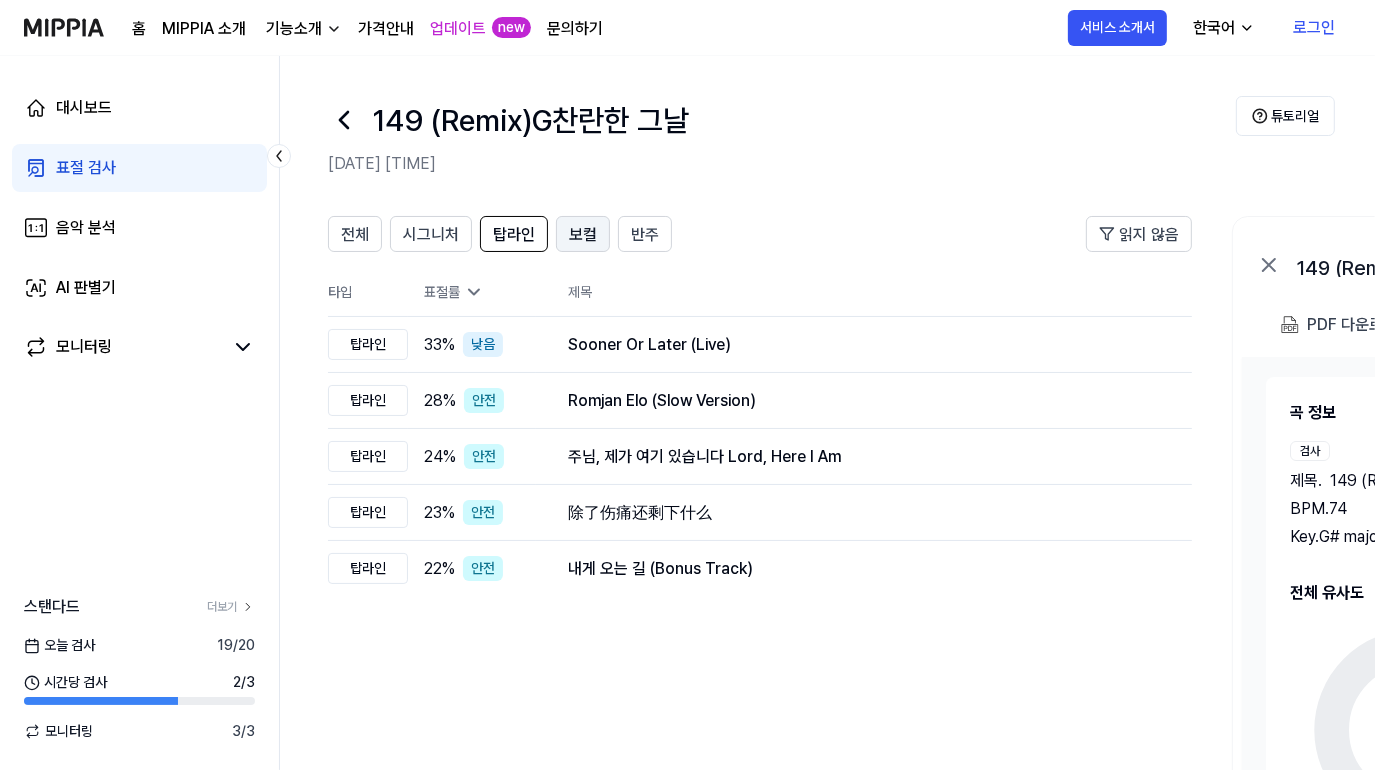 click on "보컬" at bounding box center [583, 235] 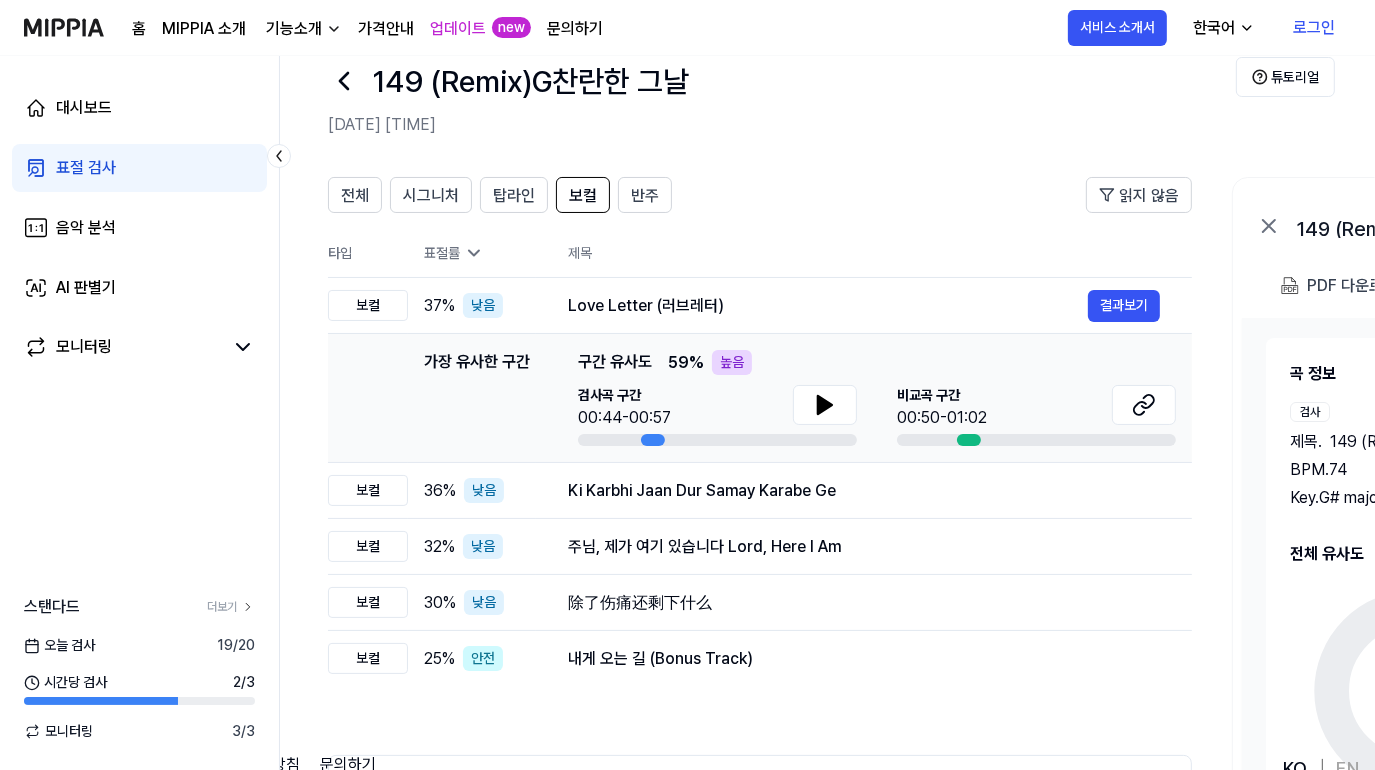 scroll, scrollTop: 100, scrollLeft: 0, axis: vertical 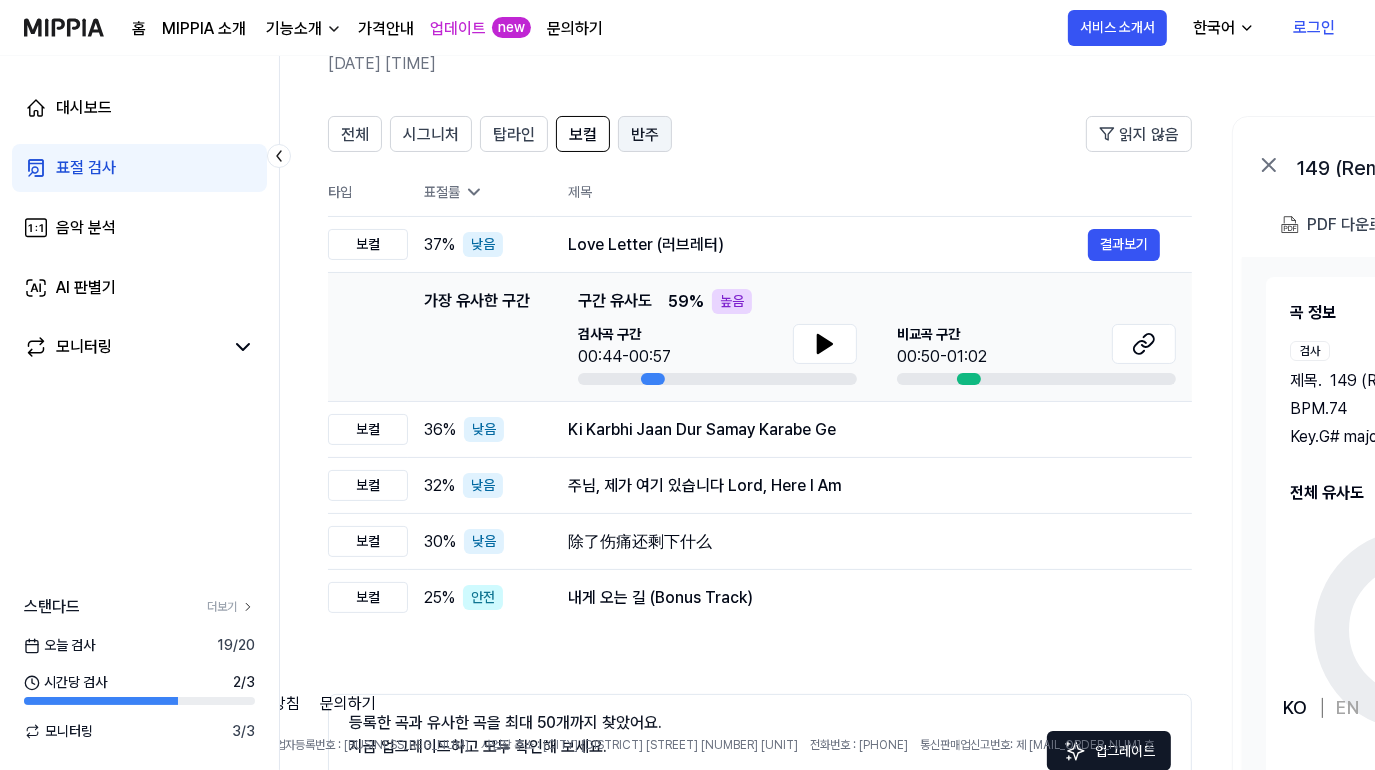 click on "반주" at bounding box center (645, 135) 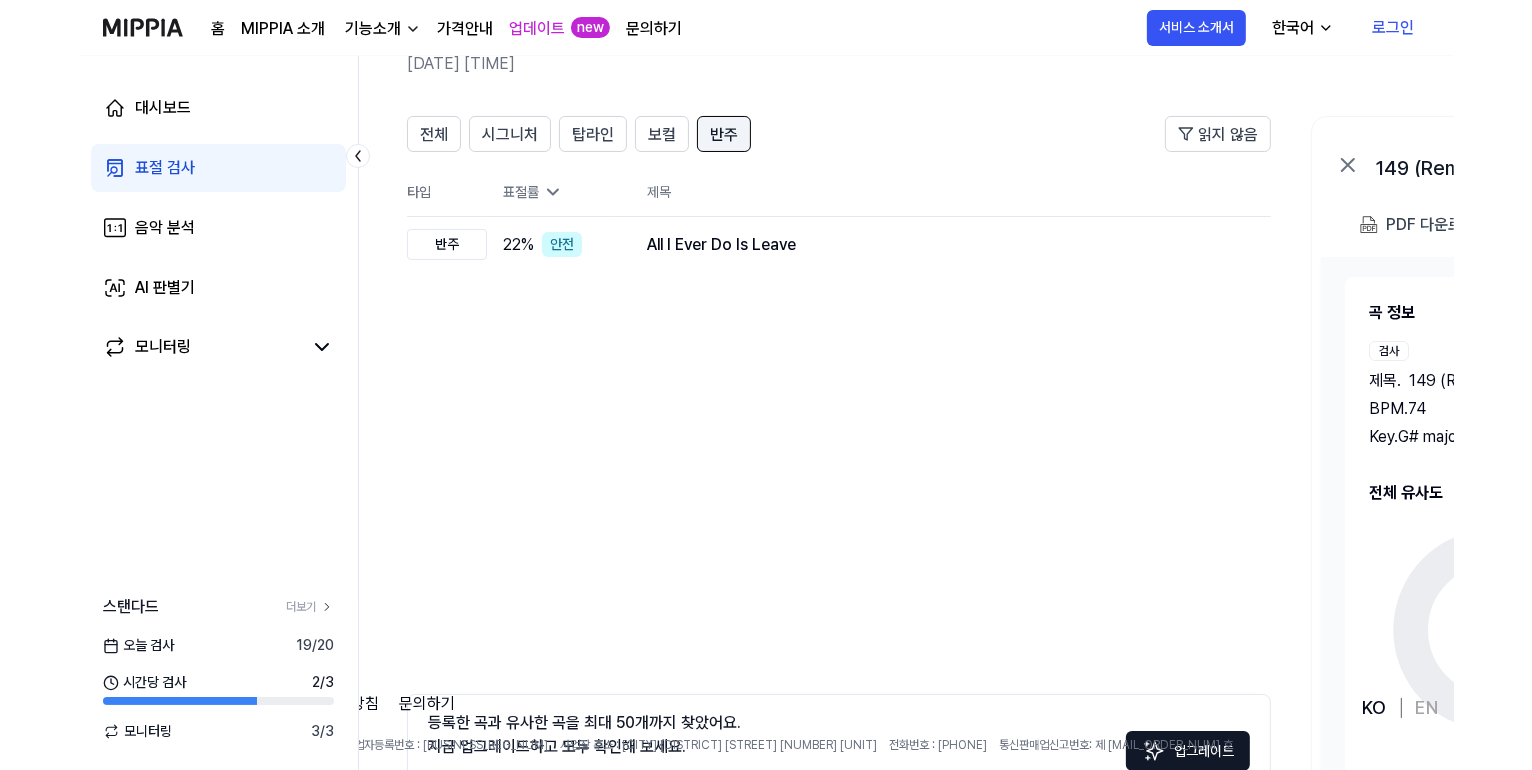 scroll, scrollTop: 0, scrollLeft: 0, axis: both 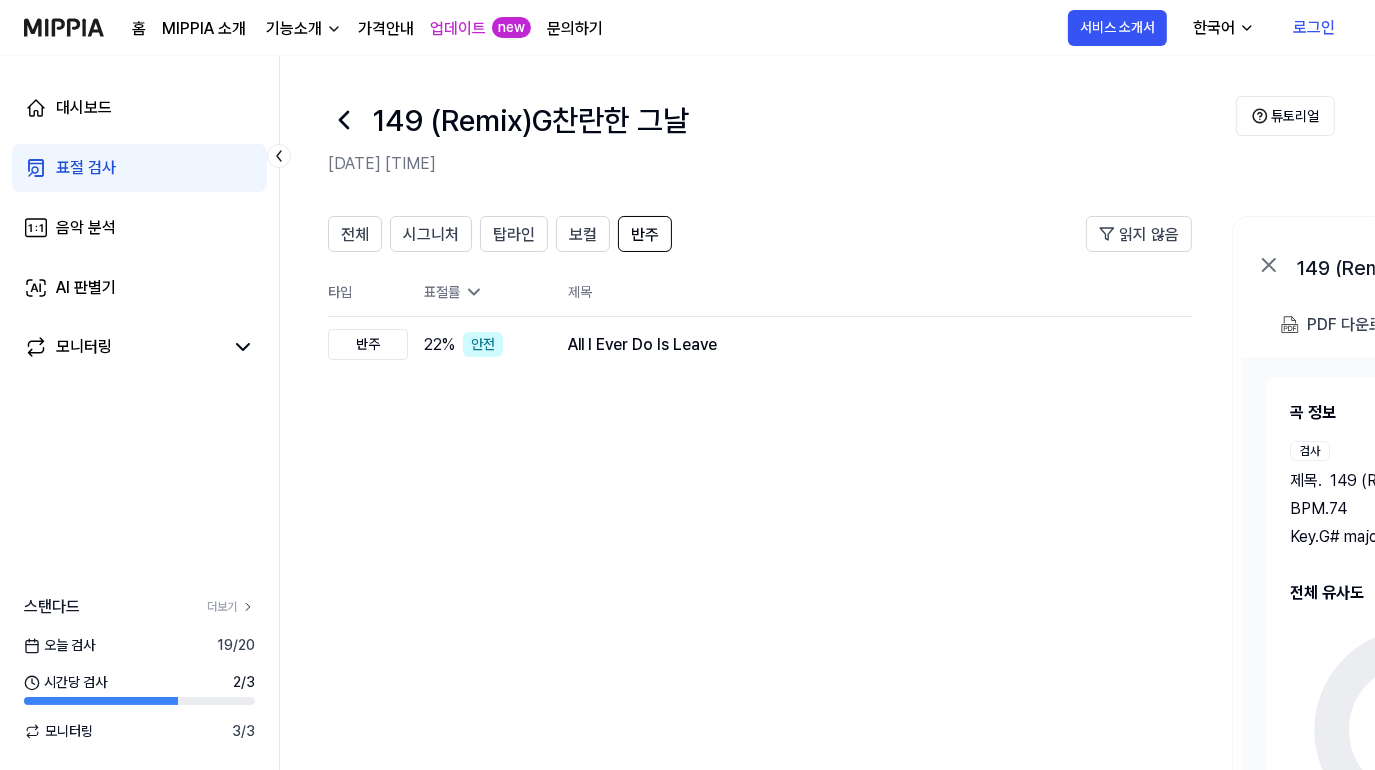 click on "전체 시그니처 탑라인 보컬 반주 읽지 않음 전체 시그니처 탑라인 보컬 반주 타입 표절률 제목 표절률 읽지 않음 반주 22 % 안전   All I Ever Do Is Leave 결과보기 등록한 곡과 유사한 곡을 최대 50개까지 찾았어요.   지금 업그레이드하고 모두 확인해 보세요. 업그레이드 1" at bounding box center (760, 592) 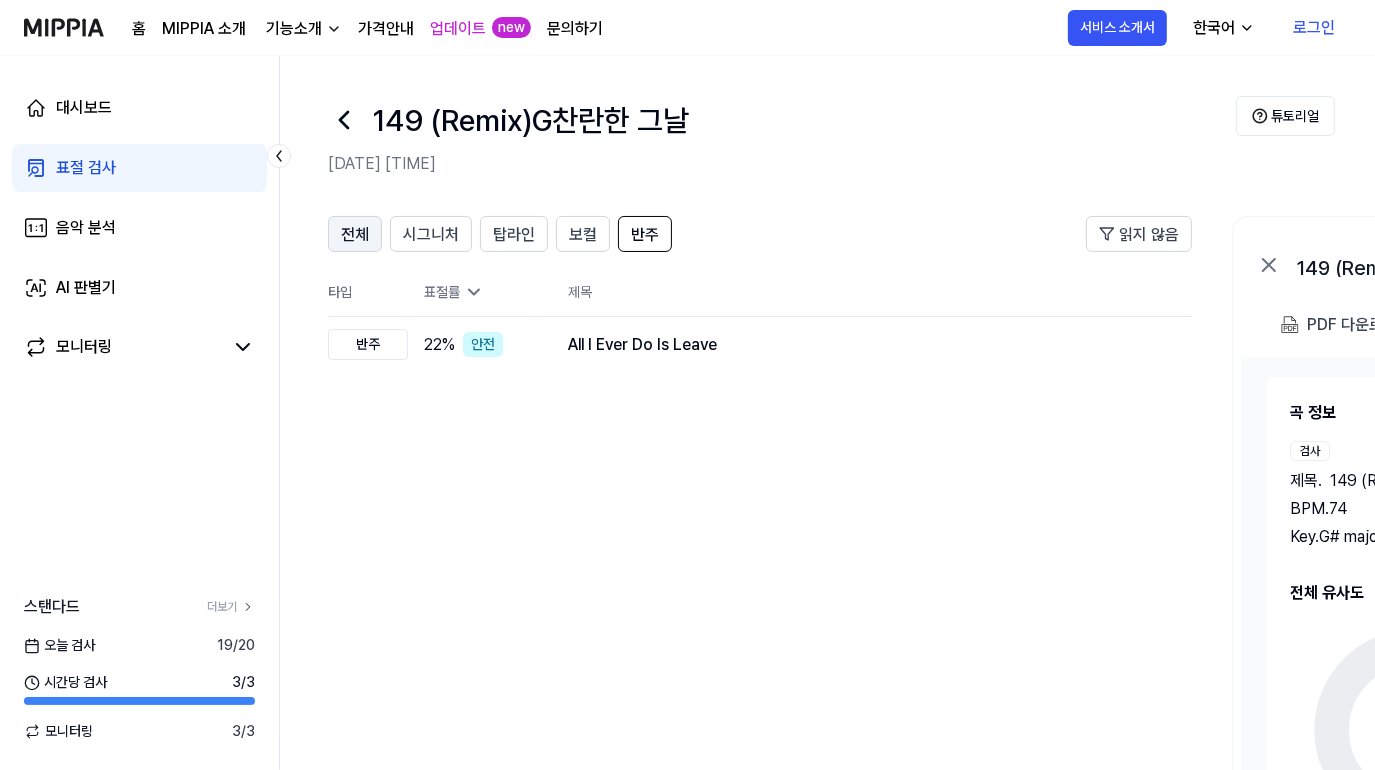click on "전체" at bounding box center (355, 235) 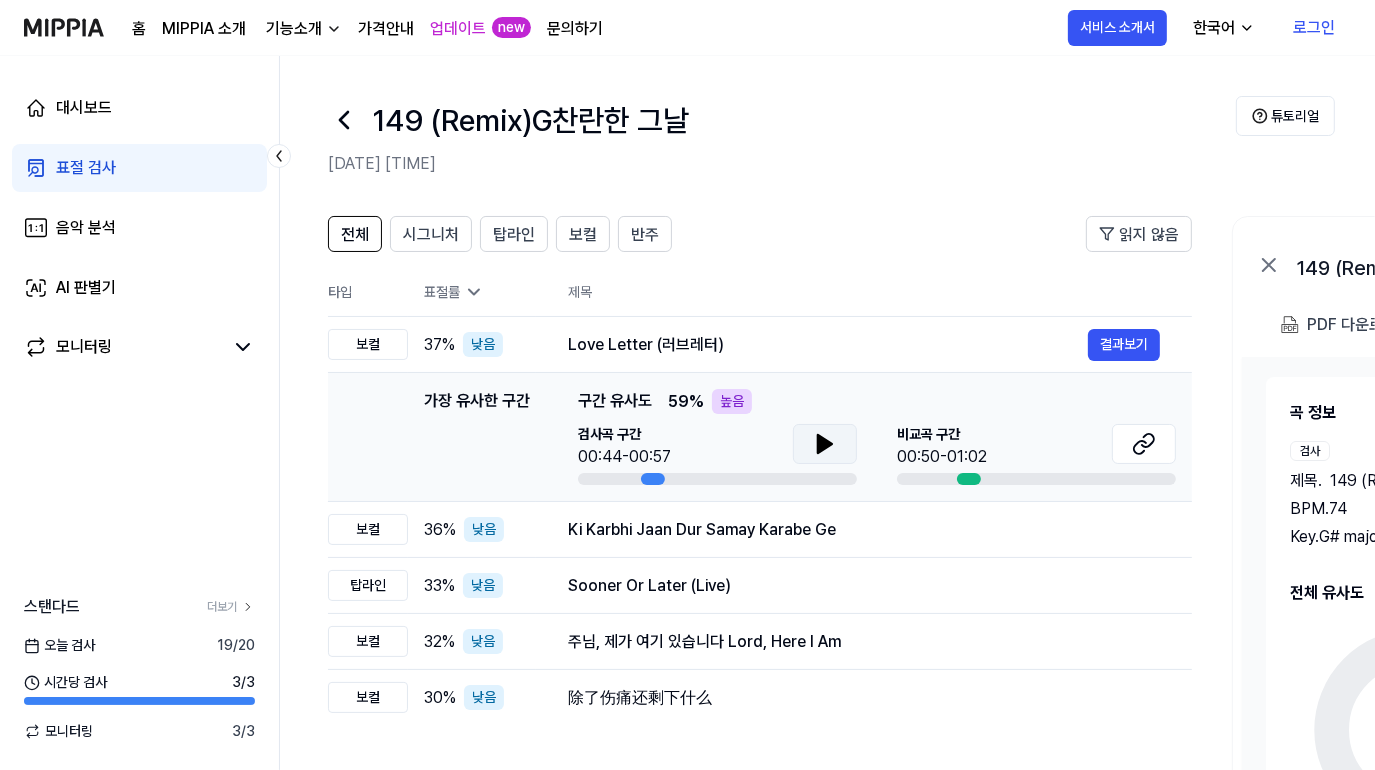 click 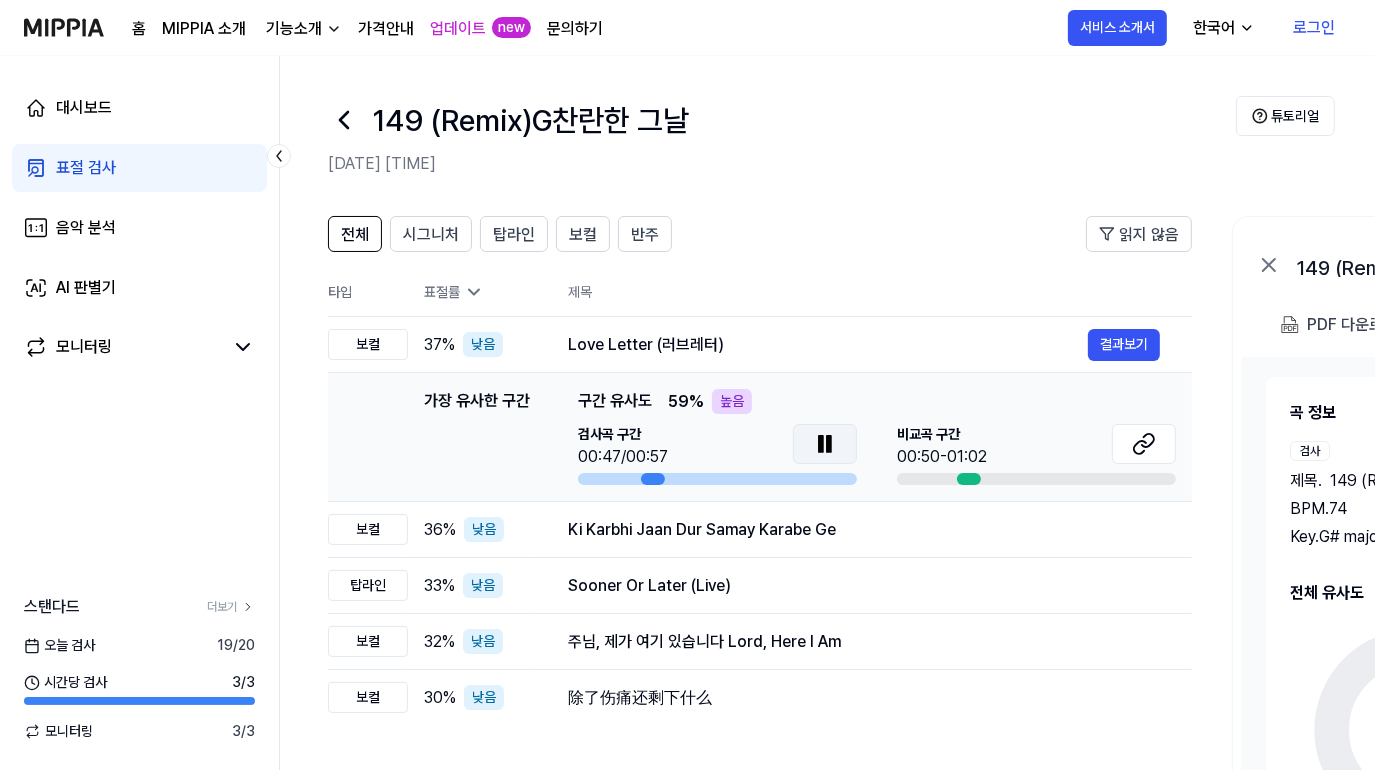 click 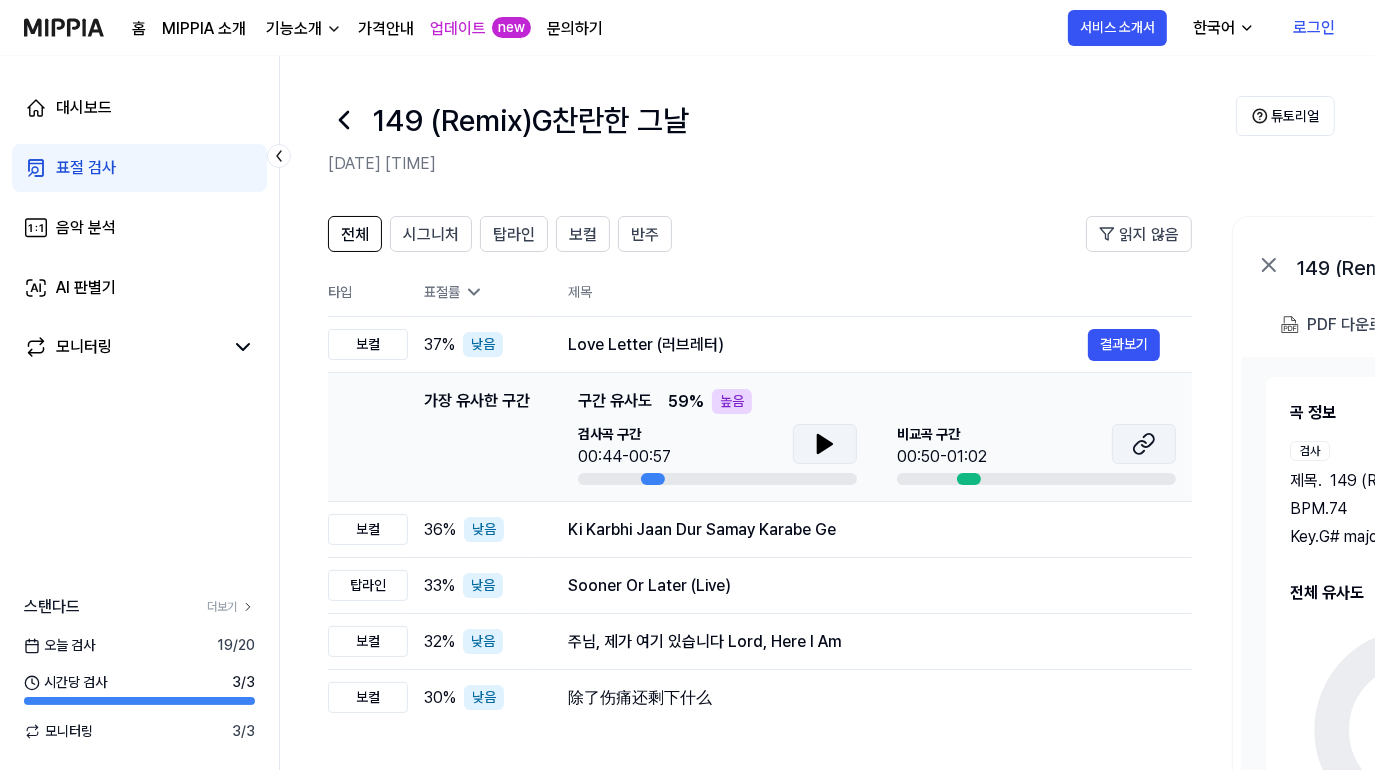 click 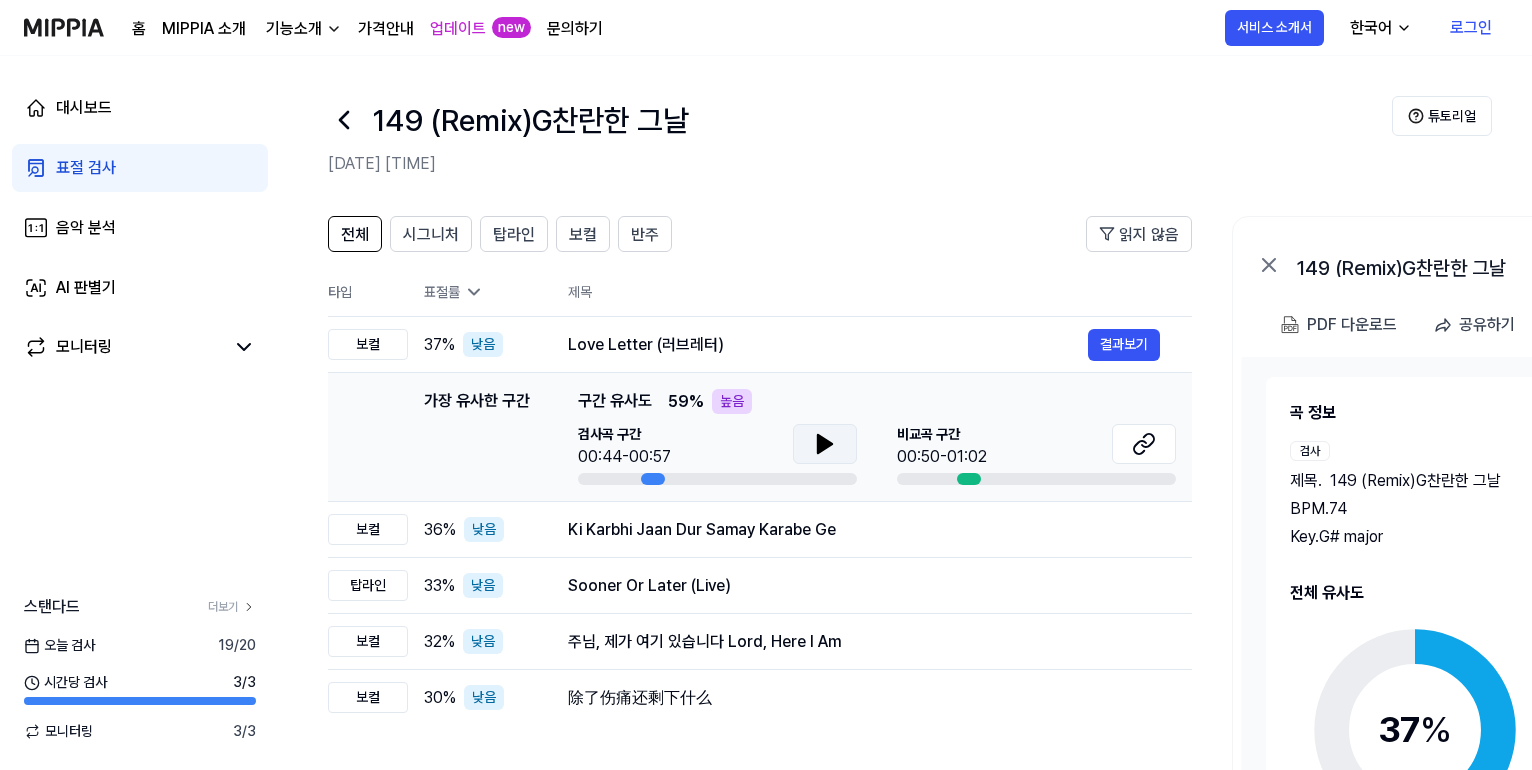 scroll, scrollTop: 33, scrollLeft: 0, axis: vertical 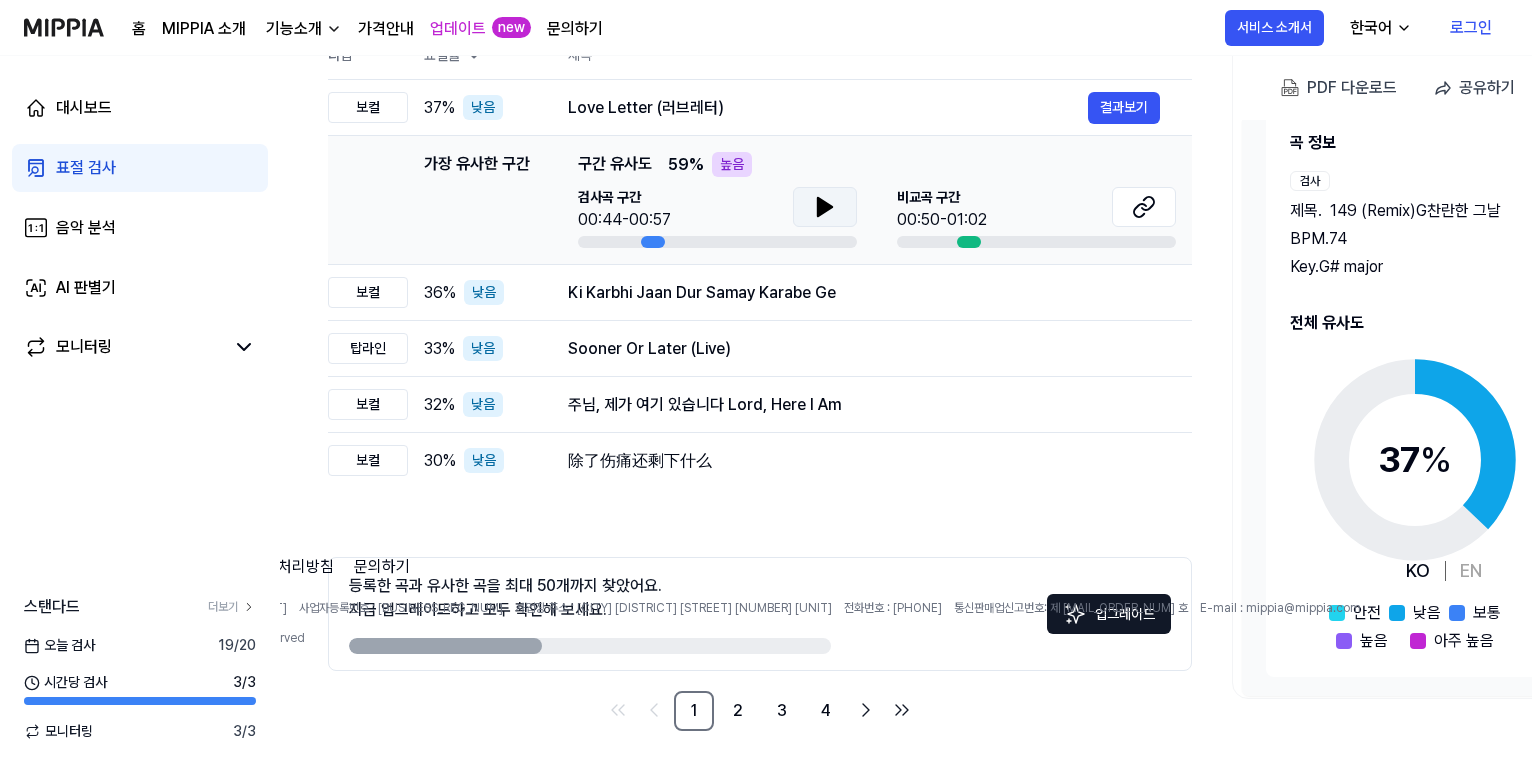 click on "이용약관 개인정보처리방침 문의하기 상호명: 주식회사 미피아 대표자 : [NAME] [LAST] 사업자등록번호 : [BUSINESS_REG_NUM] 사업장 주소 : [CITY] [DISTRICT] [STREET] [NUMBER] [UNIT] 전화번호 : [PHONE] 통신판매업신고번호: 제 [MAIL_ORDER_NUM] 호 E-mail : [EMAIL] Copyright © [YEAR]. MIPPIA. All Rights Reserved" at bounding box center [724, 640] 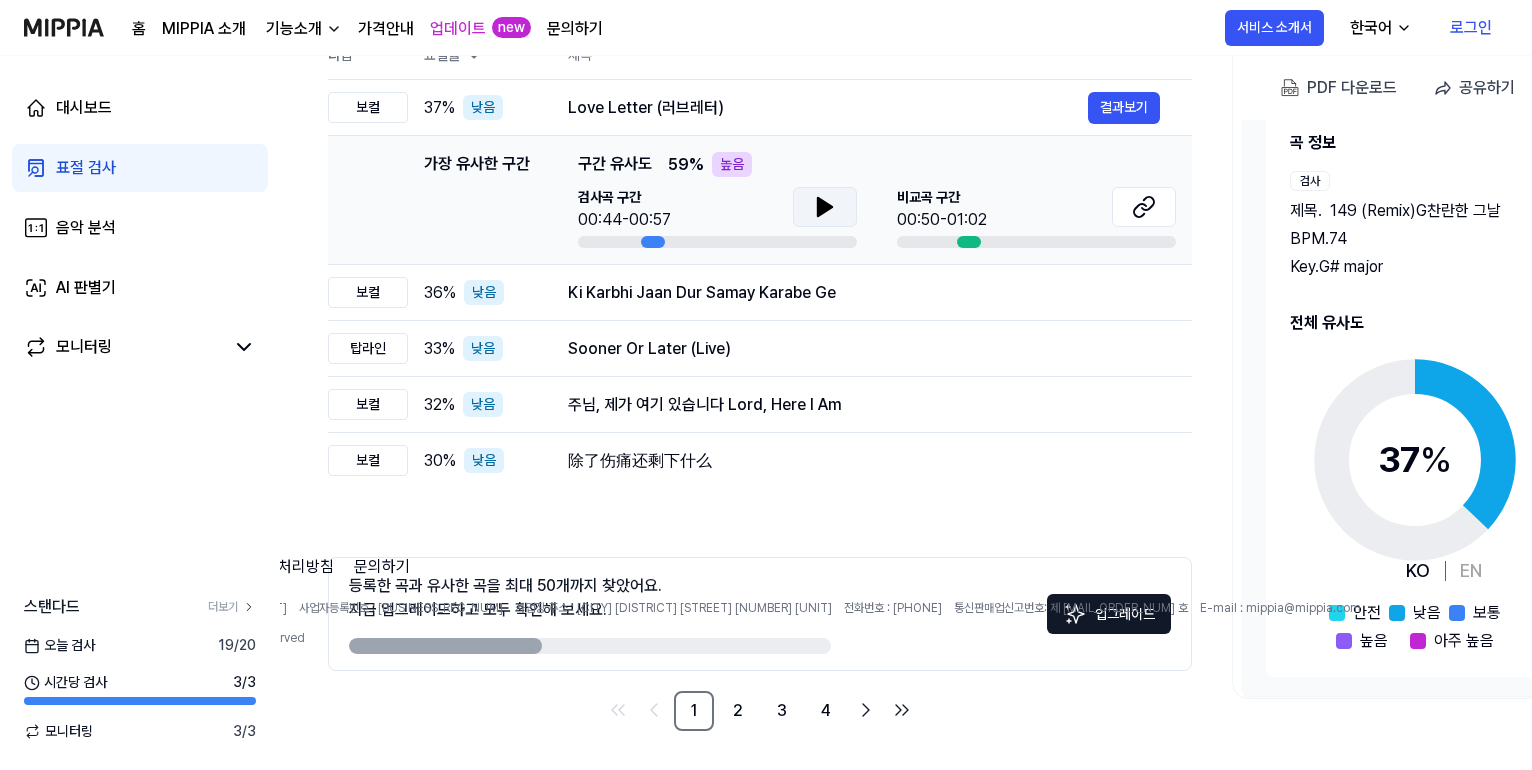 click on "이용약관 개인정보처리방침 문의하기 상호명: 주식회사 미피아 대표자 : [NAME] [LAST] 사업자등록번호 : [BUSINESS_REG_NUM] 사업장 주소 : [CITY] [DISTRICT] [STREET] [NUMBER] [UNIT] 전화번호 : [PHONE] 통신판매업신고번호: 제 [MAIL_ORDER_NUM] 호 E-mail : [EMAIL] Copyright © [YEAR]. MIPPIA. All Rights Reserved" at bounding box center [724, 640] 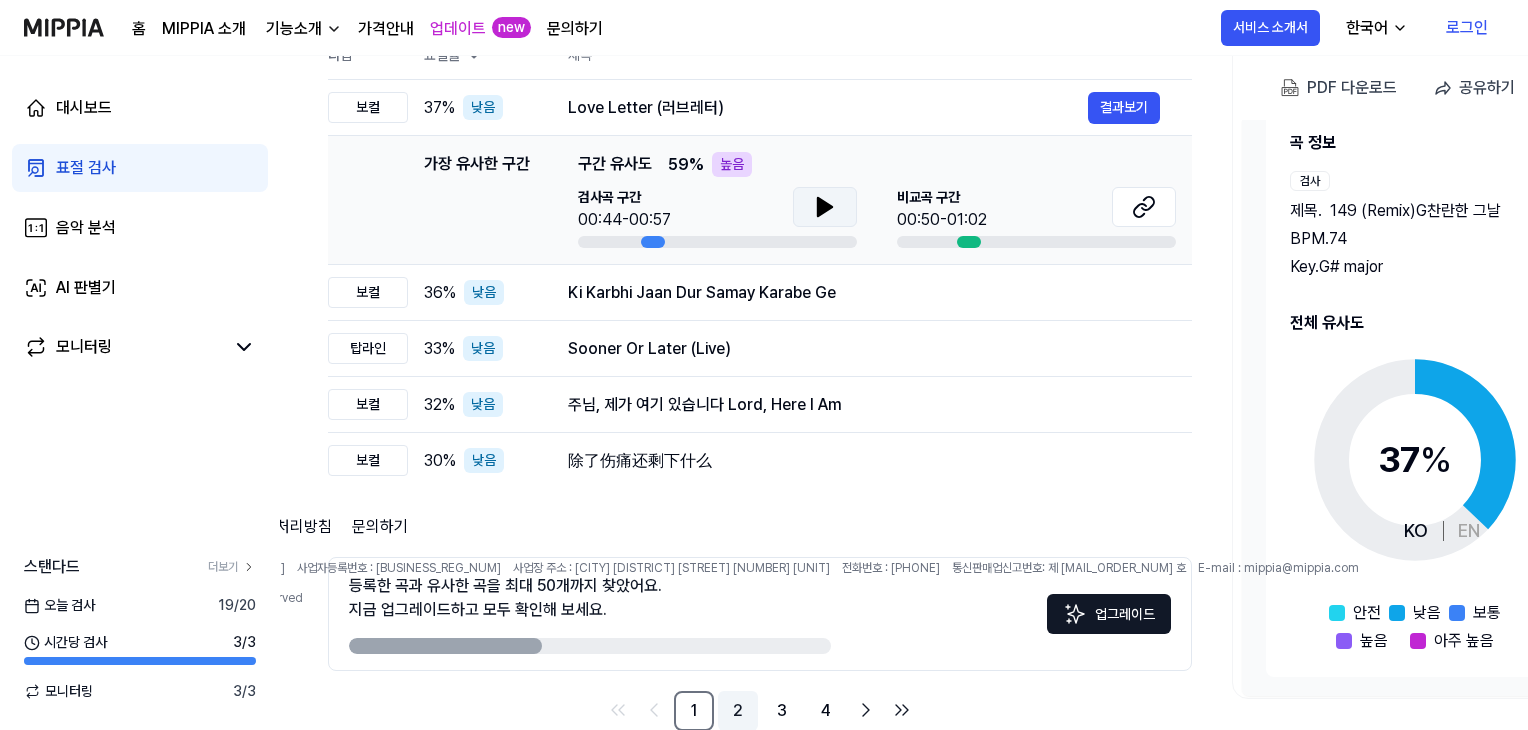 click on "2" at bounding box center (738, 711) 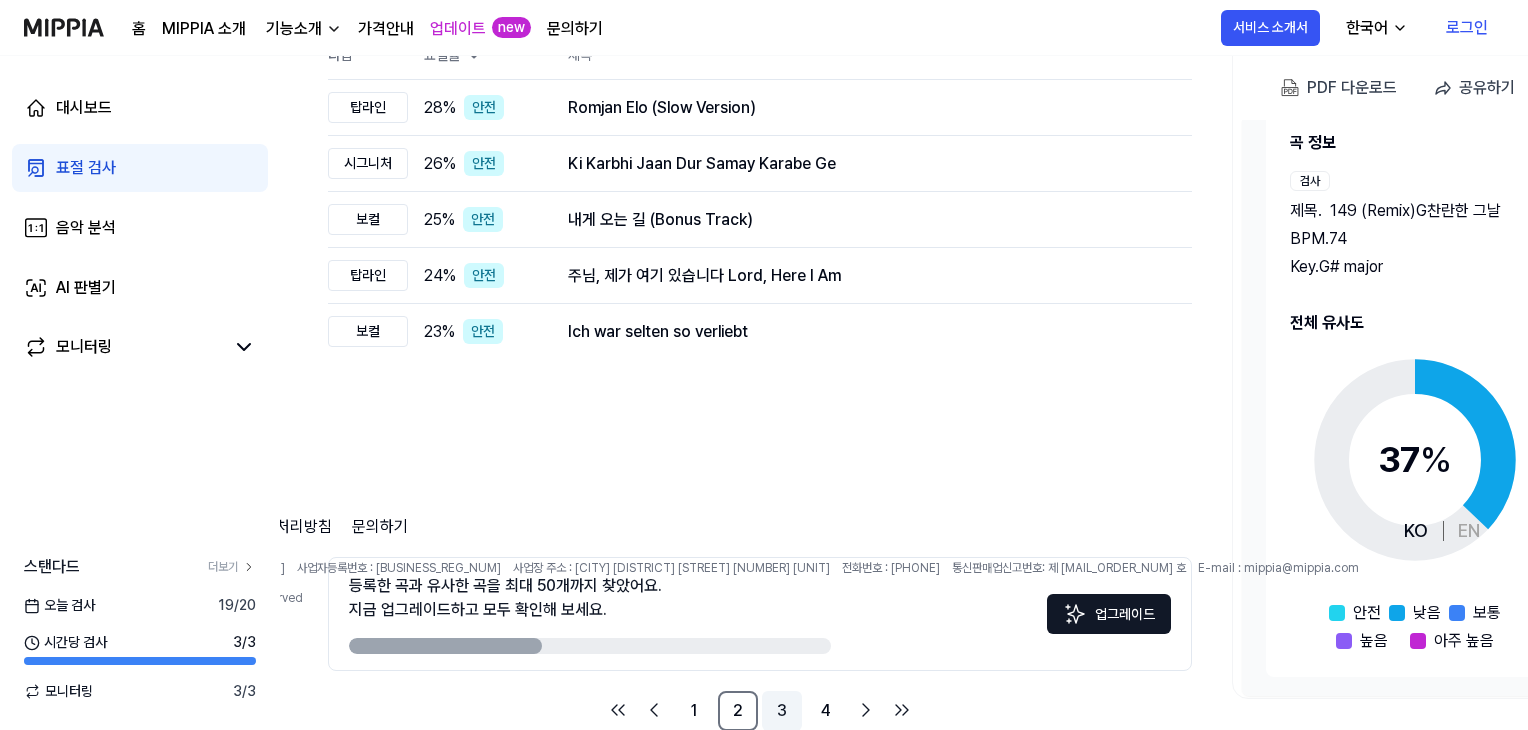 click on "3" at bounding box center [782, 711] 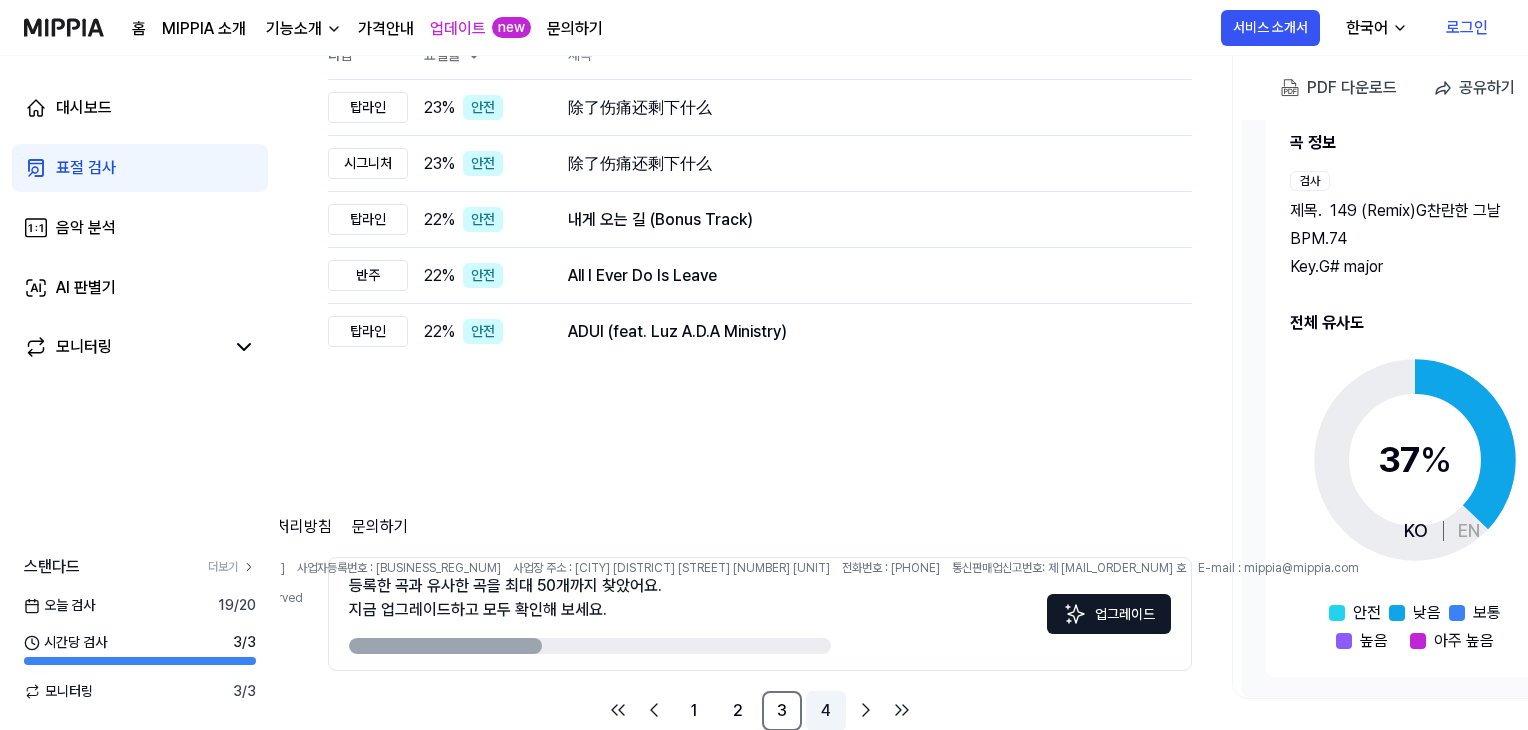 click on "4" at bounding box center [826, 711] 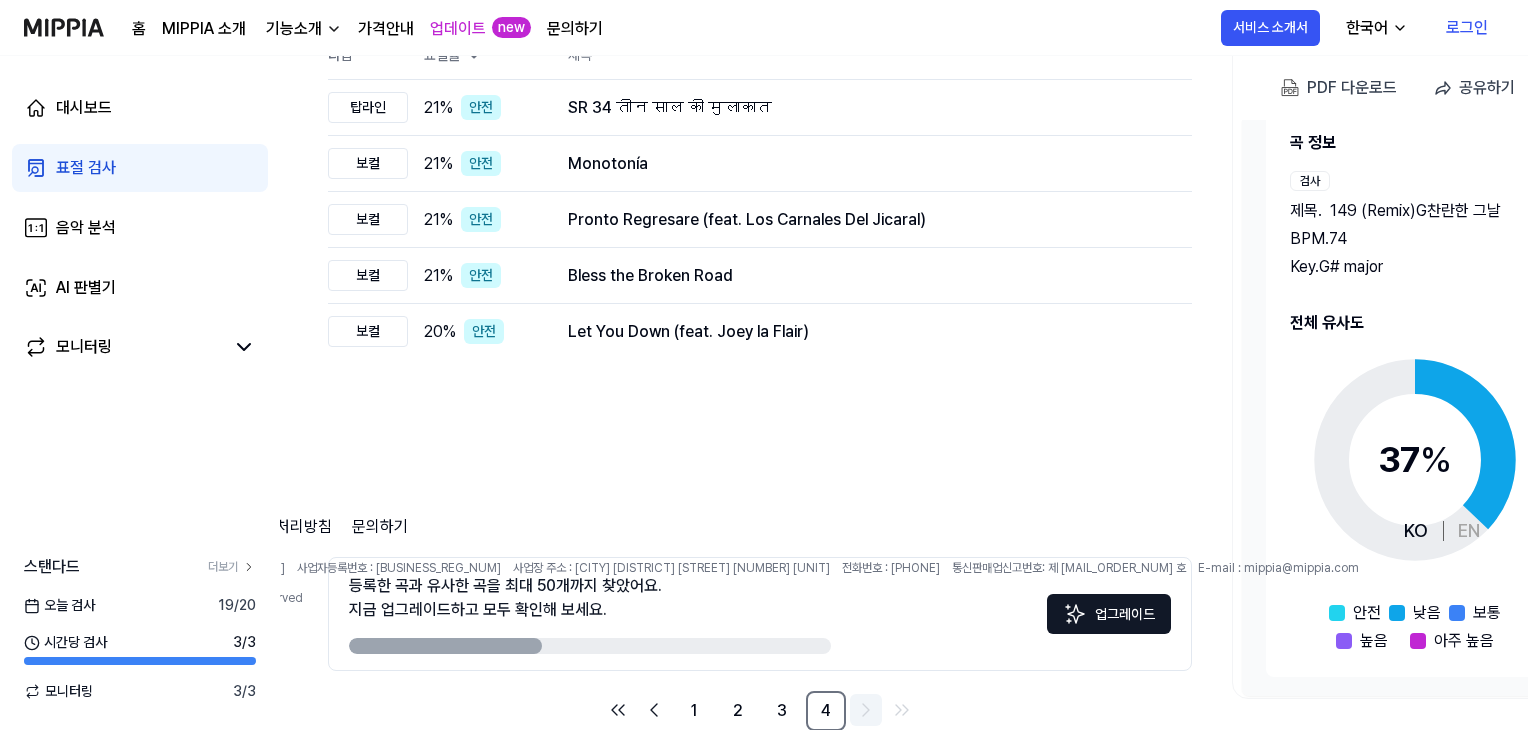 click 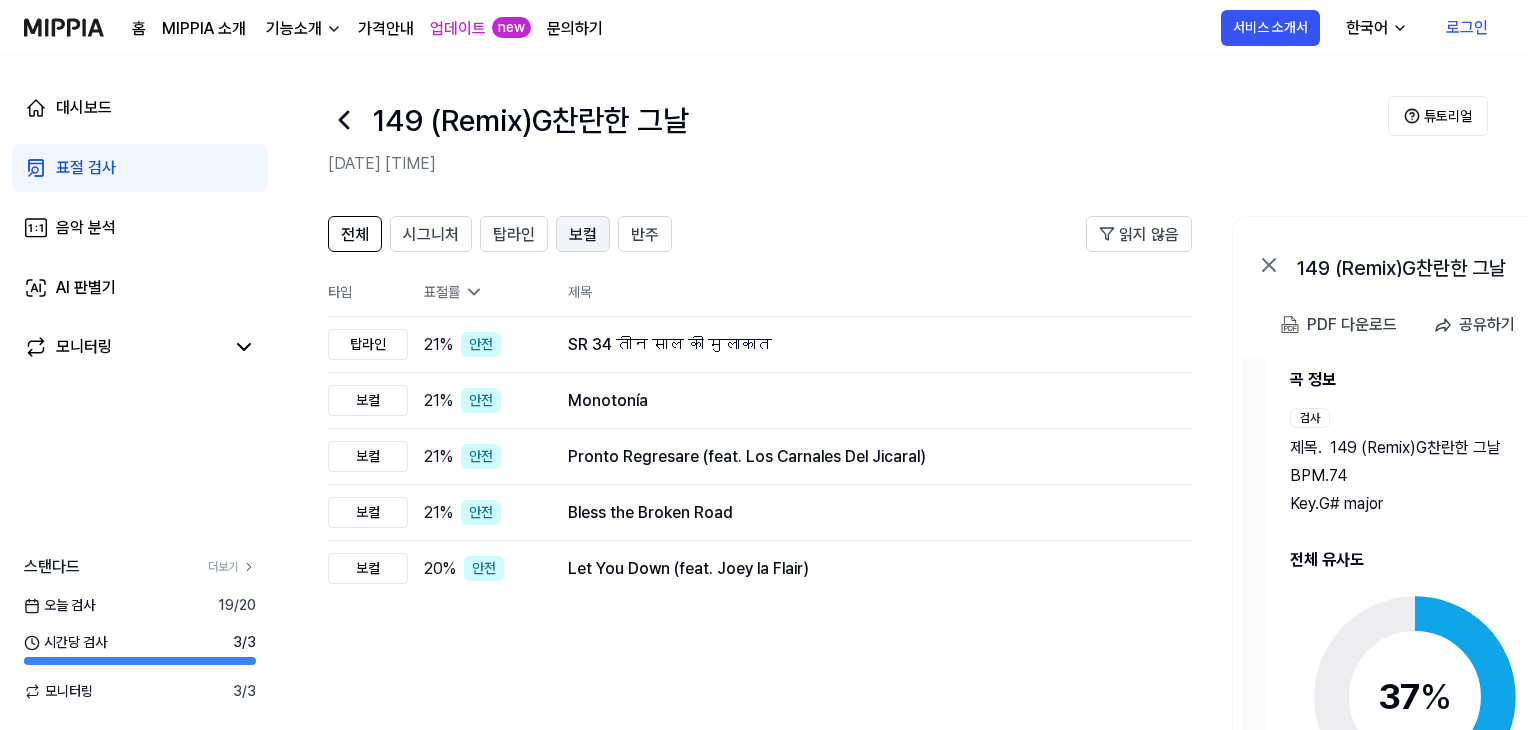 click on "보컬" at bounding box center (583, 235) 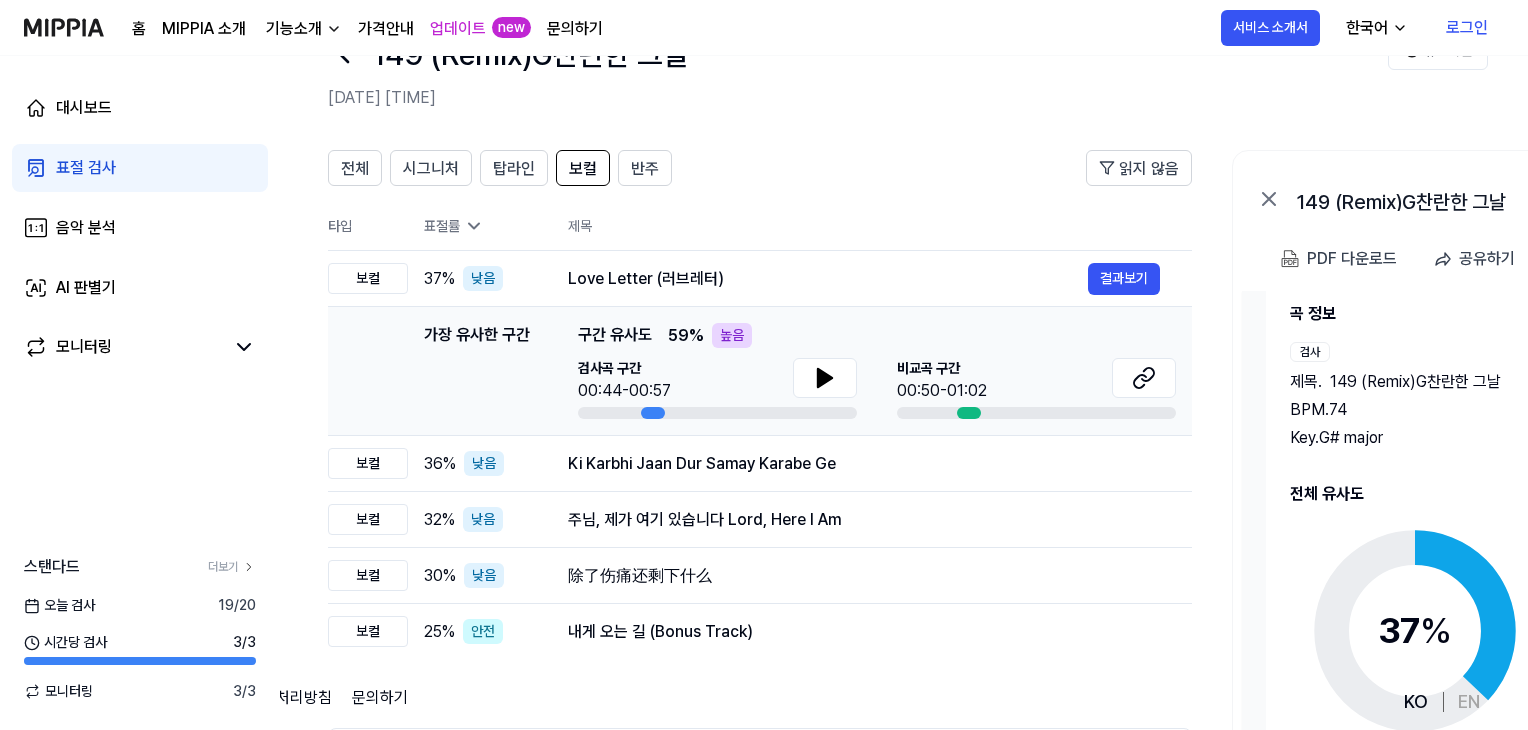scroll, scrollTop: 100, scrollLeft: 0, axis: vertical 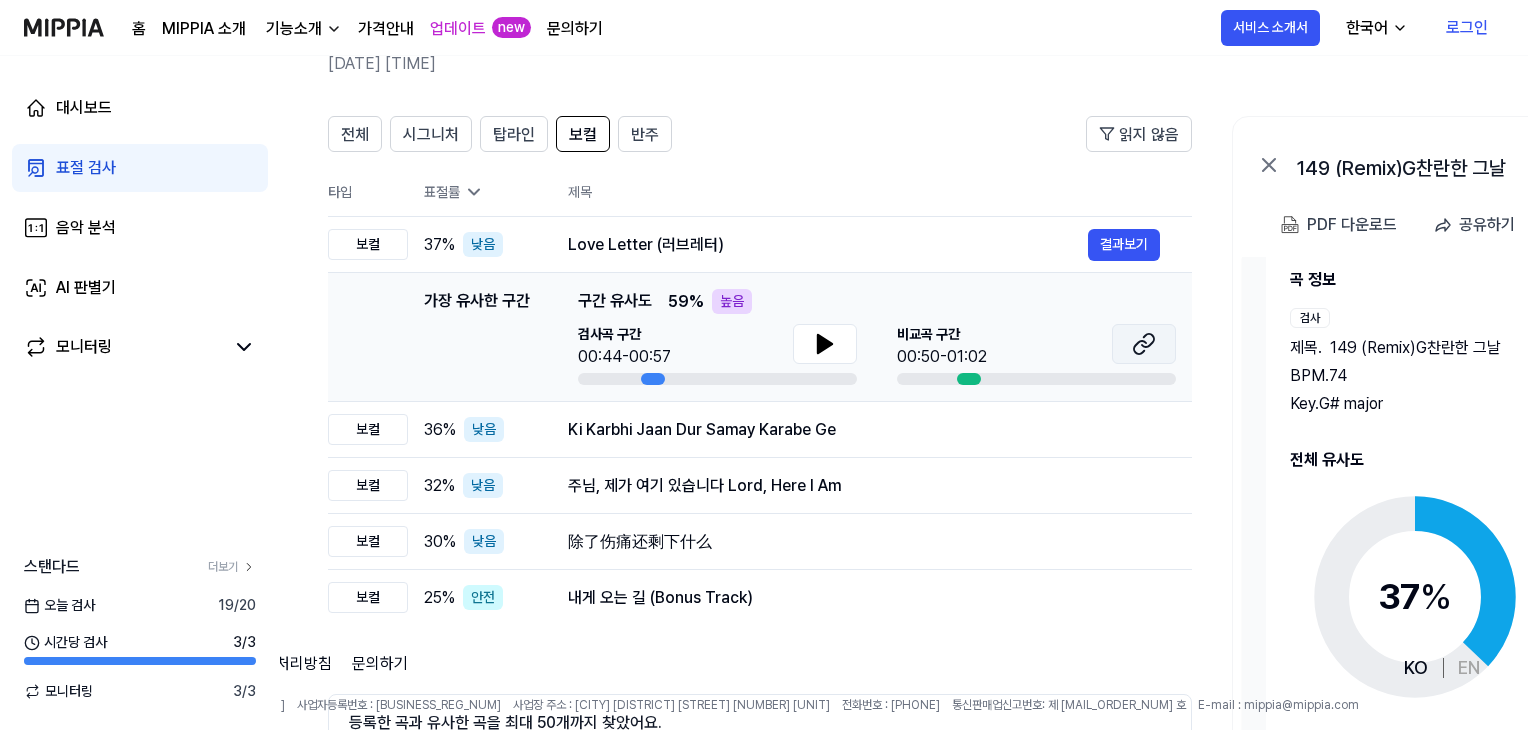 click 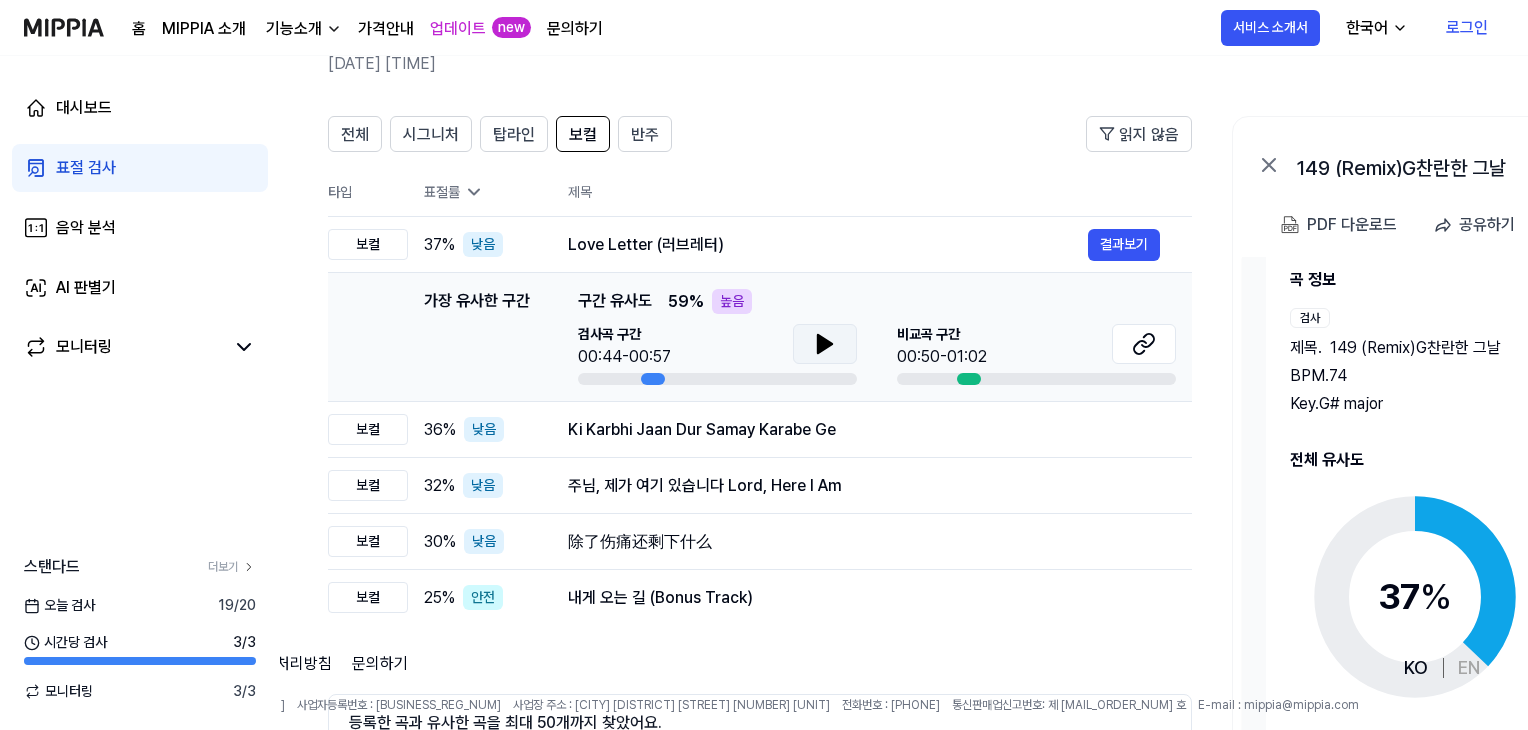 click at bounding box center (825, 344) 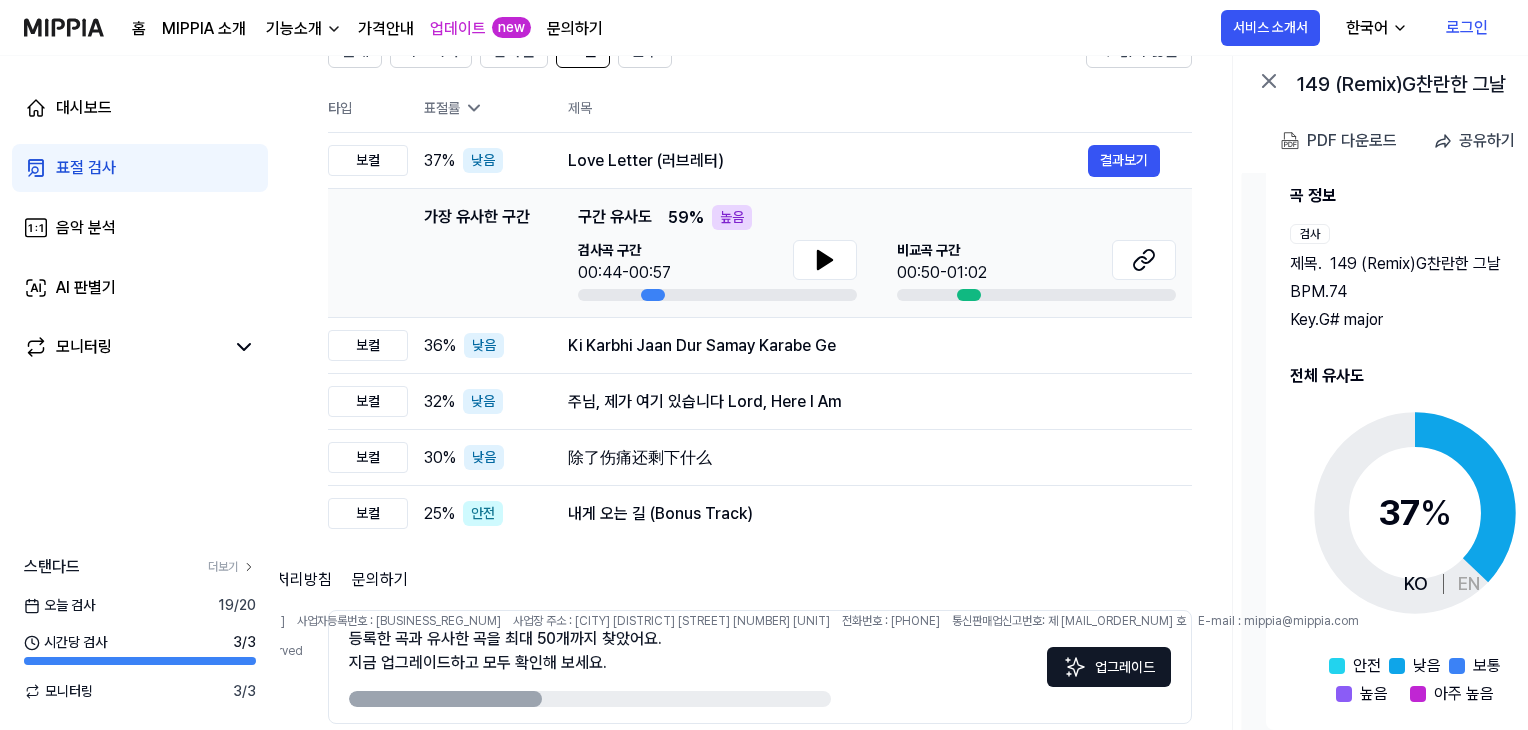 scroll, scrollTop: 278, scrollLeft: 0, axis: vertical 